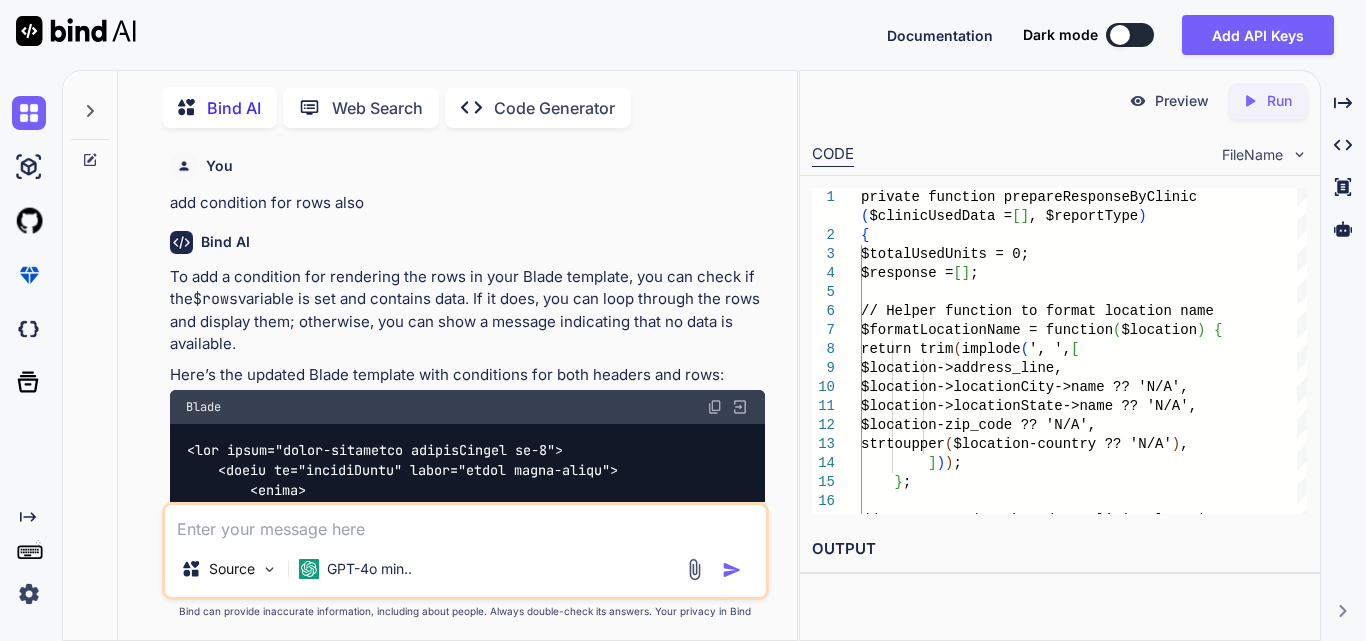 scroll, scrollTop: 0, scrollLeft: 0, axis: both 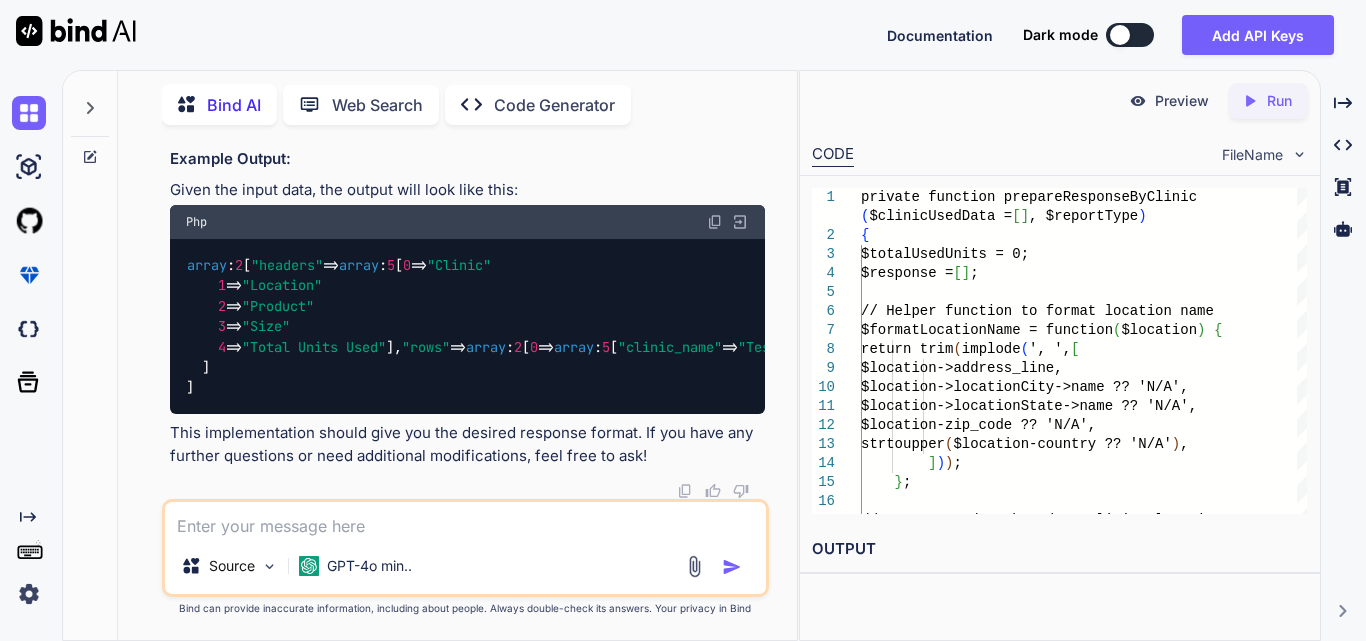 type on "private function fetchInventoryData($status, $clinicId, $locationId, $productId, $variationId)
{
$query = MainInventoryItem::with([
'clinic',
'location',
'location.locationCity',
'location.locationState',
'products',
'productVariation.productSize'
])->where('status', $status);
// Apply filters based on user input only if they are present
if (!empty($clinicId)) {
$query->where('clinic_id', $clinicId);
}
if (!empty($locationId)) {
$query->where('clinic_location_id', $locationId);
}
if (!empty($productId)) {
$query->where('product_id', $productId);
}
if (!empty($variationId)) {
$query->whereHas('productVariation.productSize', function ($q) use ($variationId) {
$q->where('id', $variationId);
});
}
return $query->get();
}
private function fetchInventoryD..." 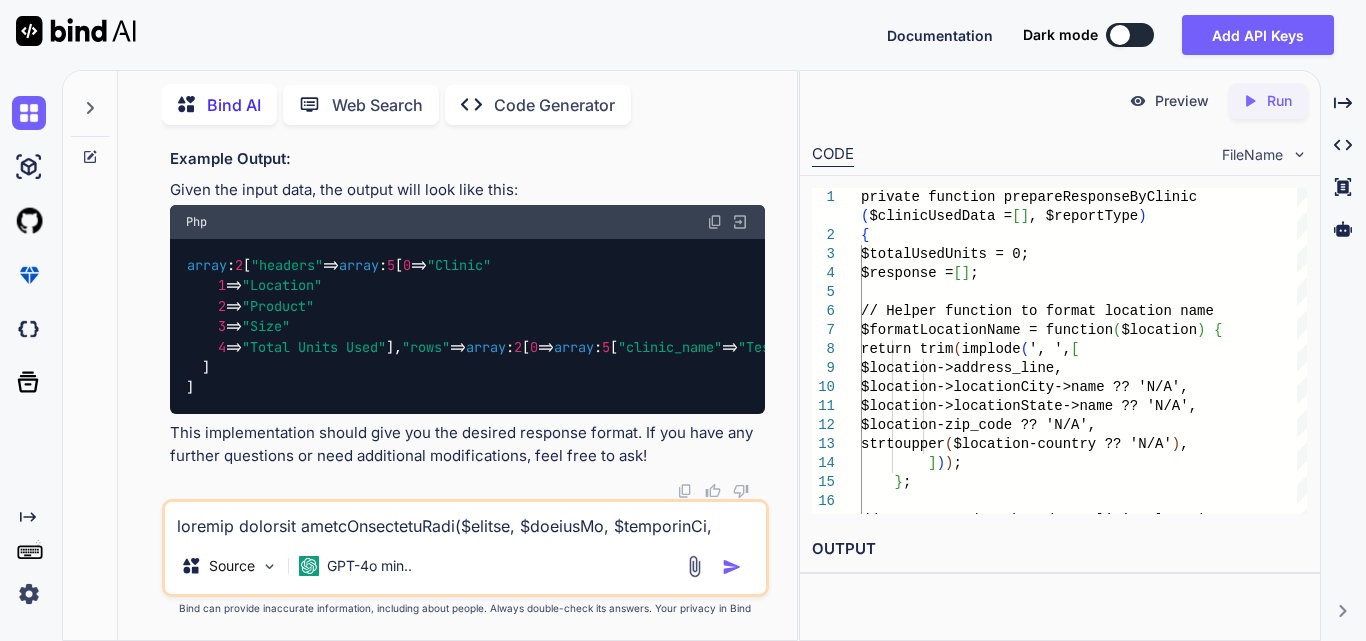 scroll, scrollTop: 1202, scrollLeft: 0, axis: vertical 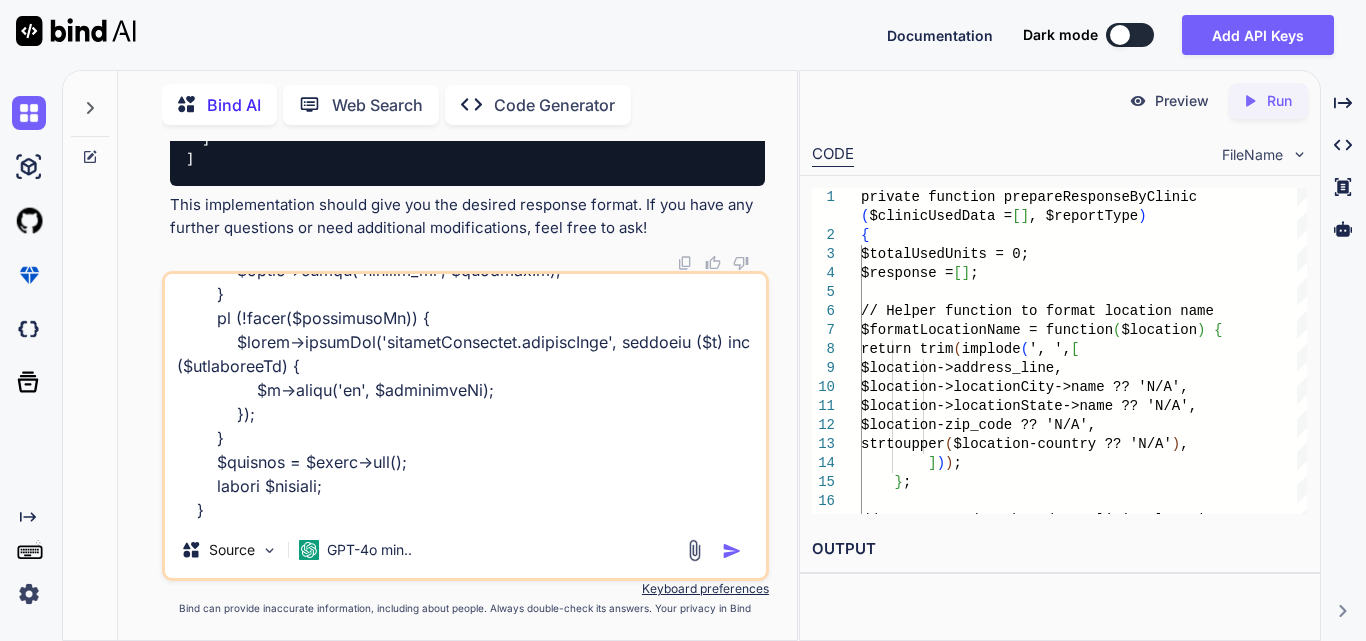 type on "private function fetchInventoryData($status, $clinicId, $locationId, $productId, $variationId)
{
$query = MainInventoryItem::with([
'clinic',
'location',
'location.locationCity',
'location.locationState',
'products',
'productVariation.productSize'
])->where('status', $status);
// Apply filters based on user input only if they are present
if (!empty($clinicId)) {
$query->where('clinic_id', $clinicId);
}
if (!empty($locationId)) {
$query->where('clinic_location_id', $locationId);
}
if (!empty($productId)) {
$query->where('product_id', $productId);
}
if (!empty($variationId)) {
$query->whereHas('productVariation.productSize', function ($q) use ($variationId) {
$q->where('id', $variationId);
});
}
return $query->get();
}
private function fetchInventoryD..." 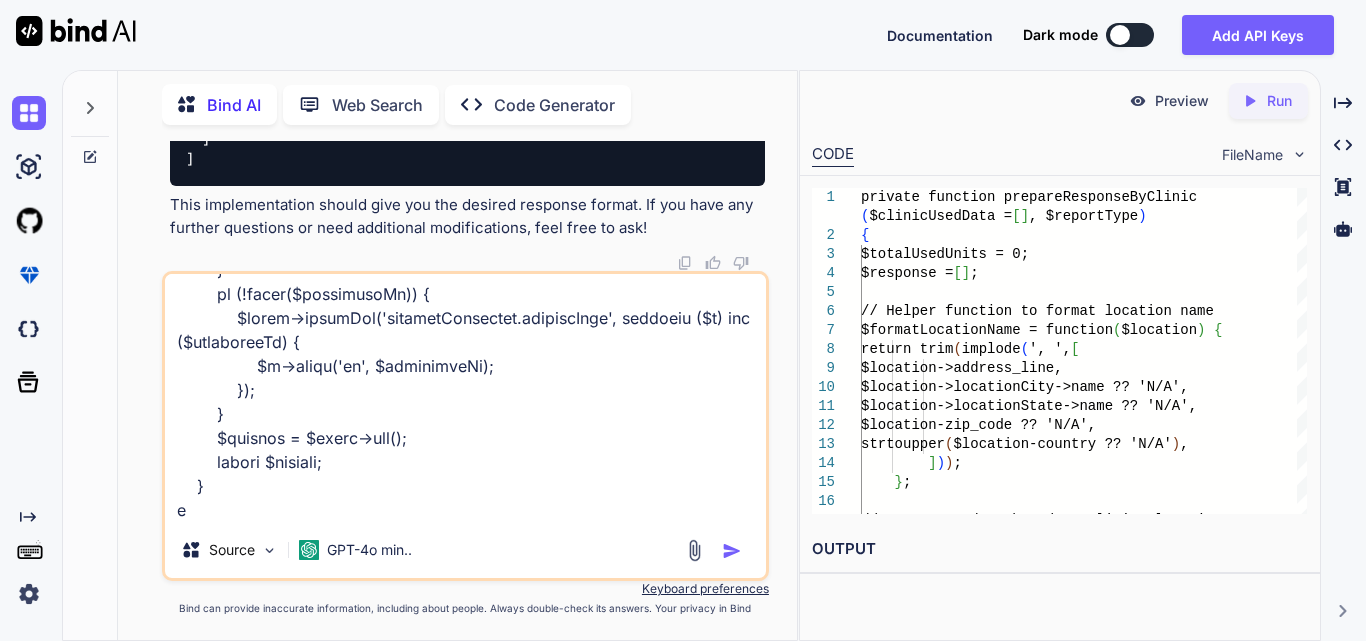 type on "private function fetchInventoryData($status, $clinicId, $locationId, $productId, $variationId)
{
$query = MainInventoryItem::with([
'clinic',
'location',
'location.locationCity',
'location.locationState',
'products',
'productVariation.productSize'
])->where('status', $status);
// Apply filters based on user input only if they are present
if (!empty($clinicId)) {
$query->where('clinic_id', $clinicId);
}
if (!empty($locationId)) {
$query->where('clinic_location_id', $locationId);
}
if (!empty($productId)) {
$query->where('product_id', $productId);
}
if (!empty($variationId)) {
$query->whereHas('productVariation.productSize', function ($q) use ($variationId) {
$q->where('id', $variationId);
});
}
return $query->get();
}
private function fetchInventoryD..." 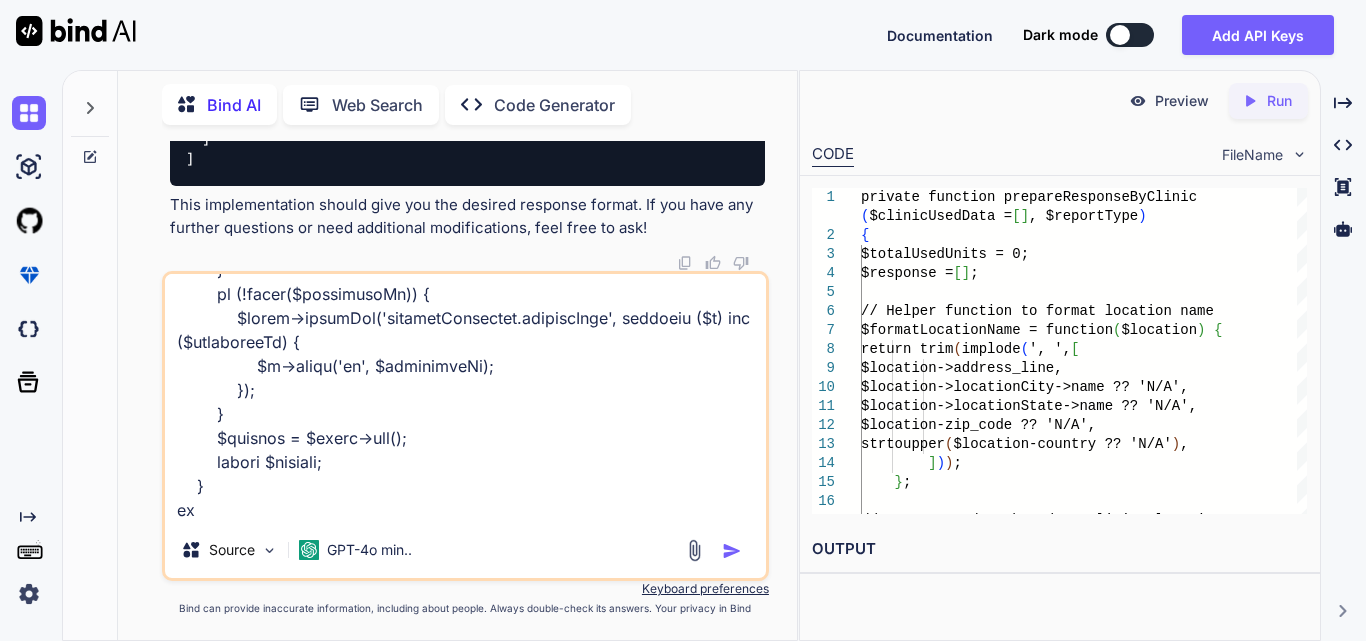 type on "private function fetchInventoryData($status, $clinicId, $locationId, $productId, $variationId)
{
$query = MainInventoryItem::with([
'clinic',
'location',
'location.locationCity',
'location.locationState',
'products',
'productVariation.productSize'
])->where('status', $status);
// Apply filters based on user input only if they are present
if (!empty($clinicId)) {
$query->where('clinic_id', $clinicId);
}
if (!empty($locationId)) {
$query->where('clinic_location_id', $locationId);
}
if (!empty($productId)) {
$query->where('product_id', $productId);
}
if (!empty($variationId)) {
$query->whereHas('productVariation.productSize', function ($q) use ($variationId) {
$q->where('id', $variationId);
});
}
return $query->get();
}
private function fetchInventoryD..." 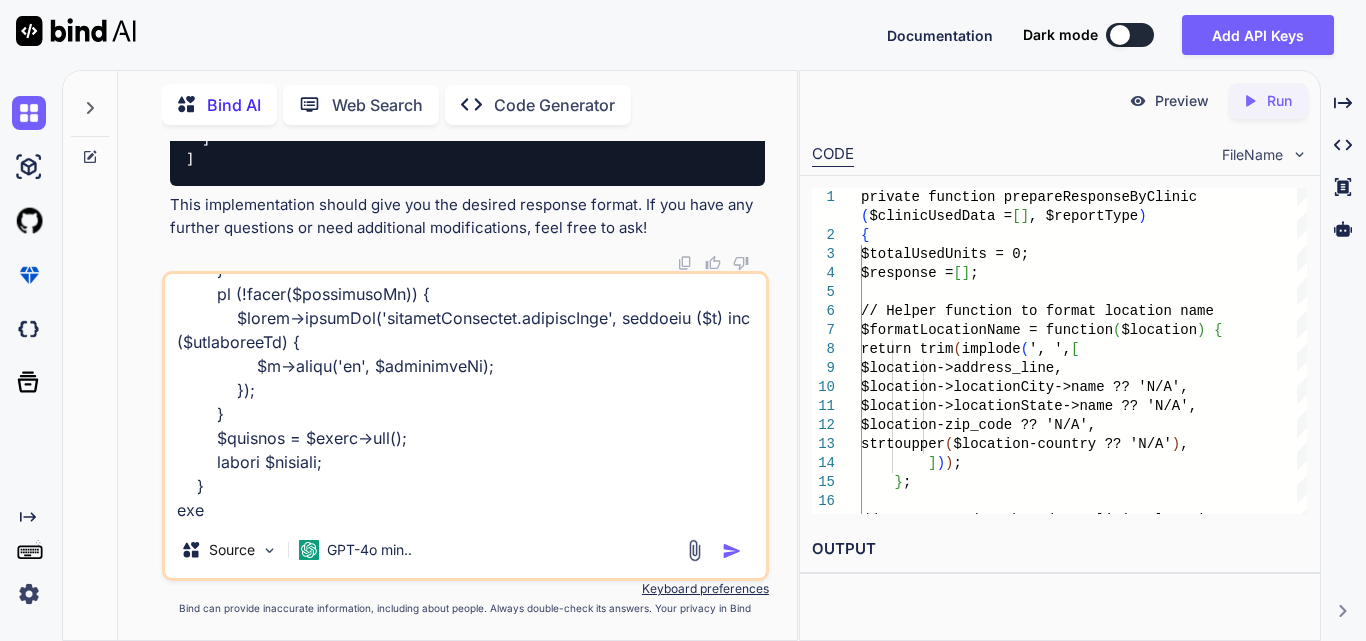 type on "private function fetchInventoryData($status, $clinicId, $locationId, $productId, $variationId)
{
$query = MainInventoryItem::with([
'clinic',
'location',
'location.locationCity',
'location.locationState',
'products',
'productVariation.productSize'
])->where('status', $status);
// Apply filters based on user input only if they are present
if (!empty($clinicId)) {
$query->where('clinic_id', $clinicId);
}
if (!empty($locationId)) {
$query->where('clinic_location_id', $locationId);
}
if (!empty($productId)) {
$query->where('product_id', $productId);
}
if (!empty($variationId)) {
$query->whereHas('productVariation.productSize', function ($q) use ($variationId) {
$q->where('id', $variationId);
});
}
return $query->get();
}
private function fetchInventoryD..." 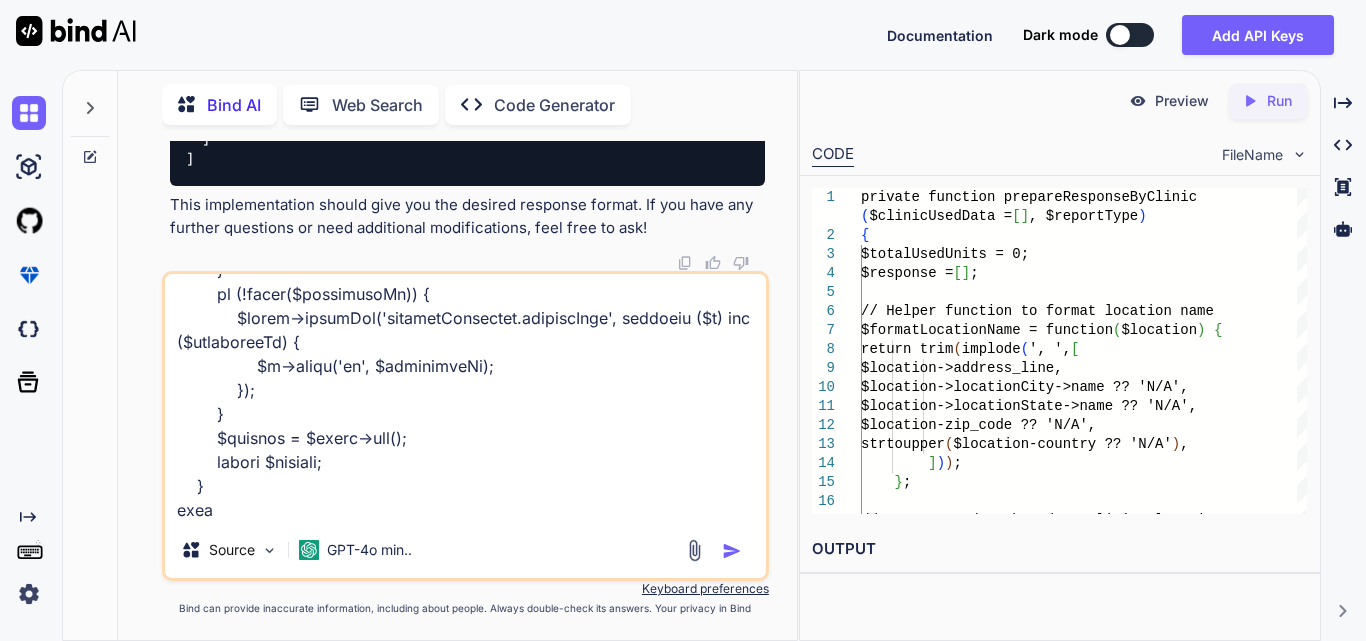 type on "private function fetchInventoryData($status, $clinicId, $locationId, $productId, $variationId)
{
$query = MainInventoryItem::with([
'clinic',
'location',
'location.locationCity',
'location.locationState',
'products',
'productVariation.productSize'
])->where('status', $status);
// Apply filters based on user input only if they are present
if (!empty($clinicId)) {
$query->where('clinic_id', $clinicId);
}
if (!empty($locationId)) {
$query->where('clinic_location_id', $locationId);
}
if (!empty($productId)) {
$query->where('product_id', $productId);
}
if (!empty($variationId)) {
$query->whereHas('productVariation.productSize', function ($q) use ($variationId) {
$q->where('id', $variationId);
});
}
return $query->get();
}
private function fetchInventoryD..." 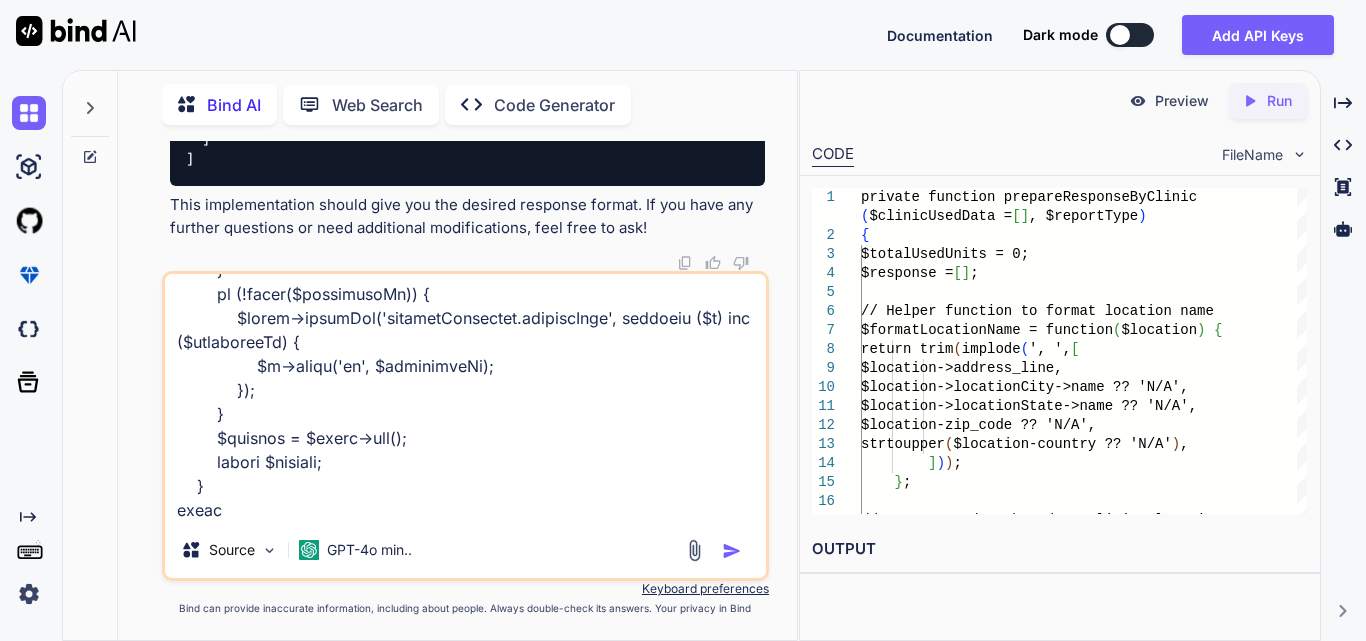 type on "private function fetchInventoryData($status, $clinicId, $locationId, $productId, $variationId)
{
$query = MainInventoryItem::with([
'clinic',
'location',
'location.locationCity',
'location.locationState',
'products',
'productVariation.productSize'
])->where('status', $status);
// Apply filters based on user input only if they are present
if (!empty($clinicId)) {
$query->where('clinic_id', $clinicId);
}
if (!empty($locationId)) {
$query->where('clinic_location_id', $locationId);
}
if (!empty($productId)) {
$query->where('product_id', $productId);
}
if (!empty($variationId)) {
$query->whereHas('productVariation.productSize', function ($q) use ($variationId) {
$q->where('id', $variationId);
});
}
return $query->get();
}
private function fetchInventoryD..." 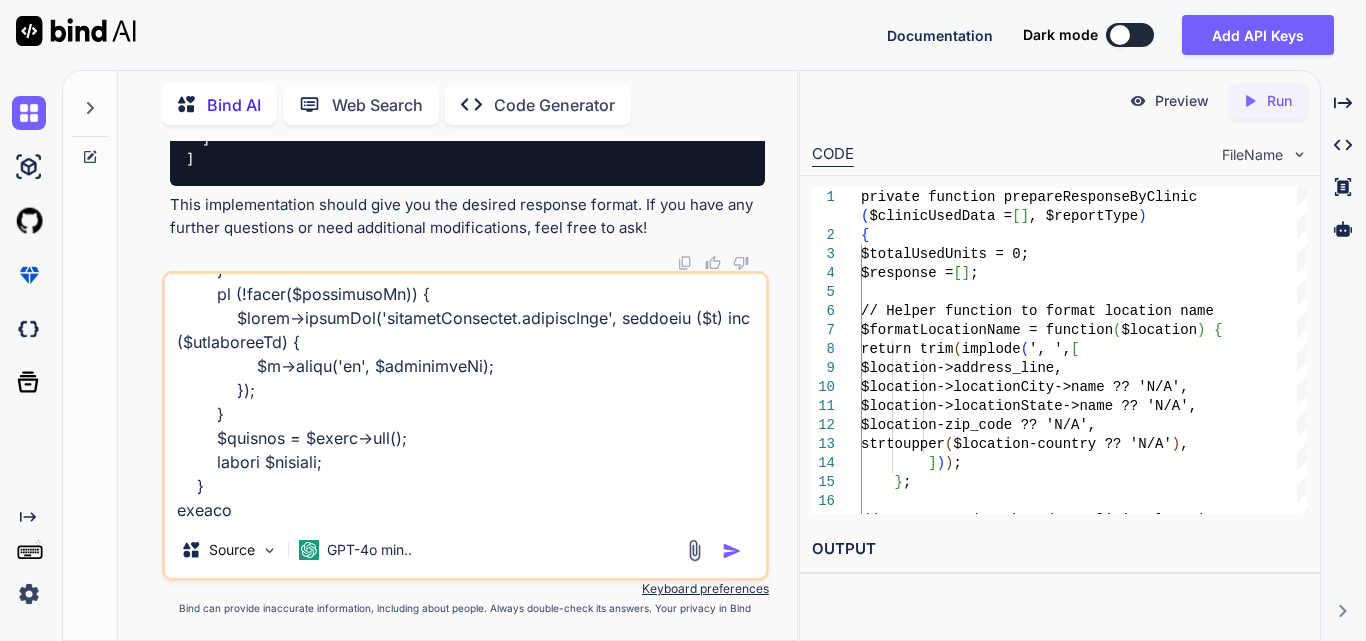 type on "private function fetchInventoryData($status, $clinicId, $locationId, $productId, $variationId)
{
$query = MainInventoryItem::with([
'clinic',
'location',
'location.locationCity',
'location.locationState',
'products',
'productVariation.productSize'
])->where('status', $status);
// Apply filters based on user input only if they are present
if (!empty($clinicId)) {
$query->where('clinic_id', $clinicId);
}
if (!empty($locationId)) {
$query->where('clinic_location_id', $locationId);
}
if (!empty($productId)) {
$query->where('product_id', $productId);
}
if (!empty($variationId)) {
$query->whereHas('productVariation.productSize', function ($q) use ($variationId) {
$q->where('id', $variationId);
});
}
return $query->get();
}
private function fetchInventoryD..." 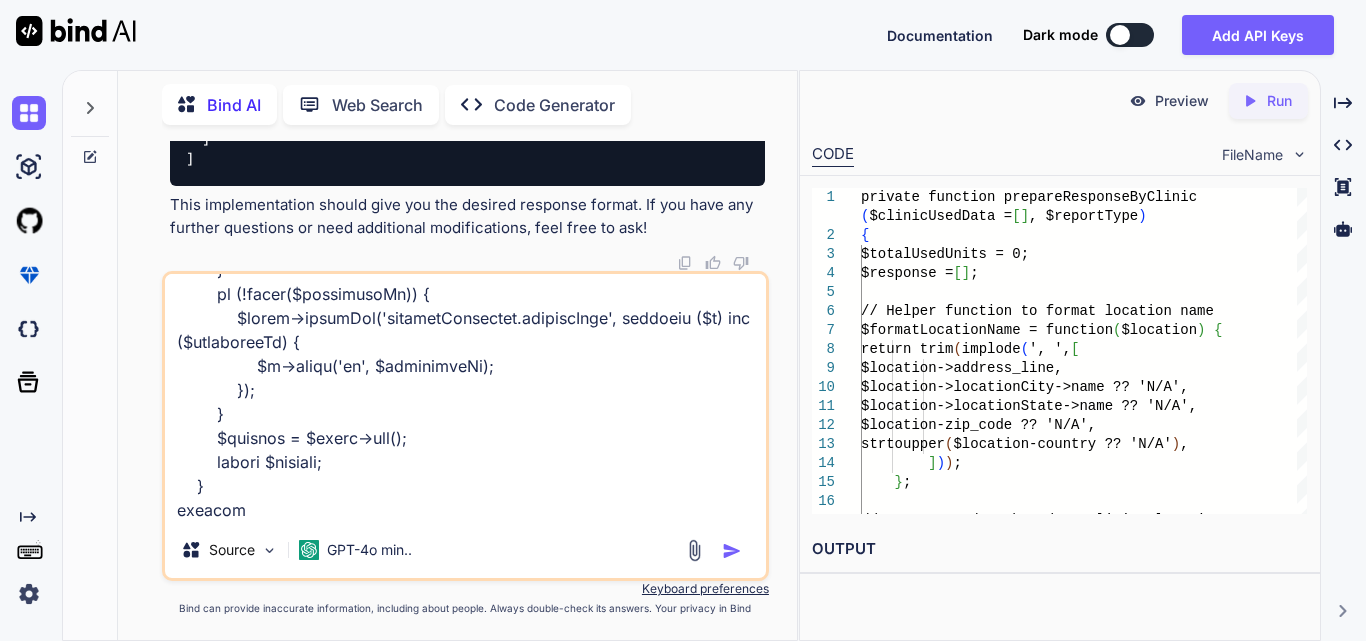 type on "private function fetchInventoryData($status, $clinicId, $locationId, $productId, $variationId)
{
$query = MainInventoryItem::with([
'clinic',
'location',
'location.locationCity',
'location.locationState',
'products',
'productVariation.productSize'
])->where('status', $status);
// Apply filters based on user input only if they are present
if (!empty($clinicId)) {
$query->where('clinic_id', $clinicId);
}
if (!empty($locationId)) {
$query->where('clinic_location_id', $locationId);
}
if (!empty($productId)) {
$query->where('product_id', $productId);
}
if (!empty($variationId)) {
$query->whereHas('productVariation.productSize', function ($q) use ($variationId) {
$q->where('id', $variationId);
});
}
return $query->get();
}
private function fetchInventoryD..." 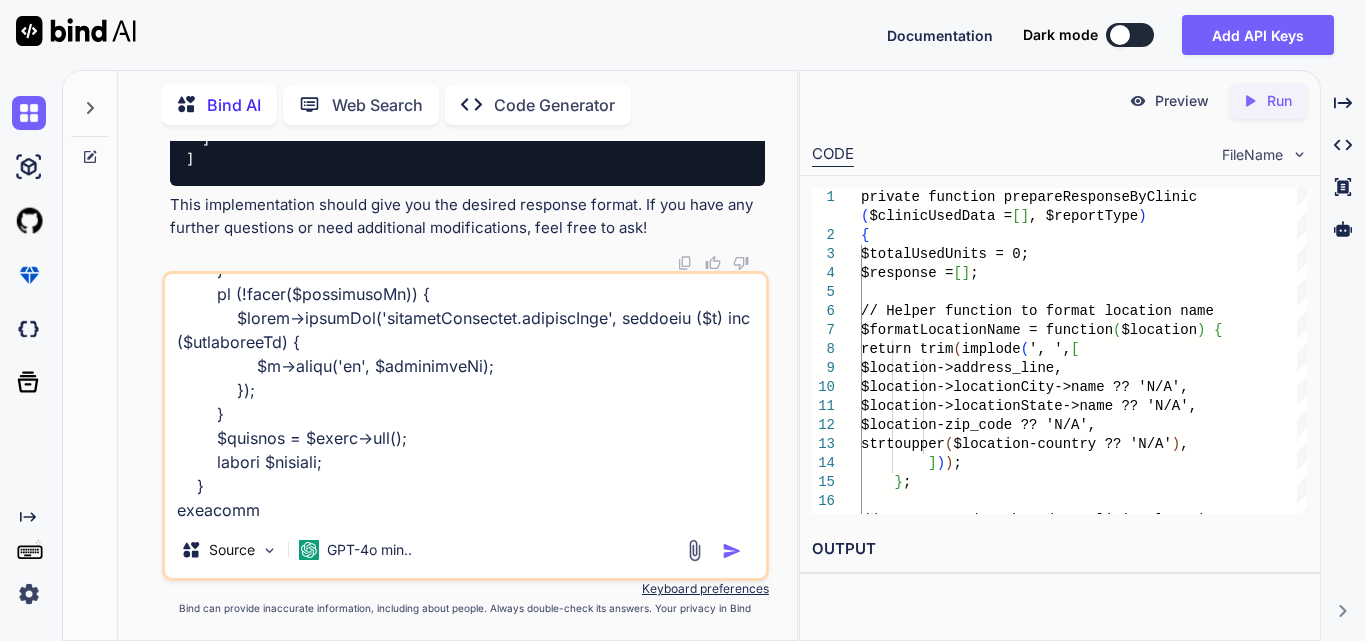 type on "private function fetchInventoryData($status, $clinicId, $locationId, $productId, $variationId)
{
$query = MainInventoryItem::with([
'clinic',
'location',
'location.locationCity',
'location.locationState',
'products',
'productVariation.productSize'
])->where('status', $status);
// Apply filters based on user input only if they are present
if (!empty($clinicId)) {
$query->where('clinic_id', $clinicId);
}
if (!empty($locationId)) {
$query->where('clinic_location_id', $locationId);
}
if (!empty($productId)) {
$query->where('product_id', $productId);
}
if (!empty($variationId)) {
$query->whereHas('productVariation.productSize', function ($q) use ($variationId) {
$q->where('id', $variationId);
});
}
return $query->get();
}
private function fetchInventoryD..." 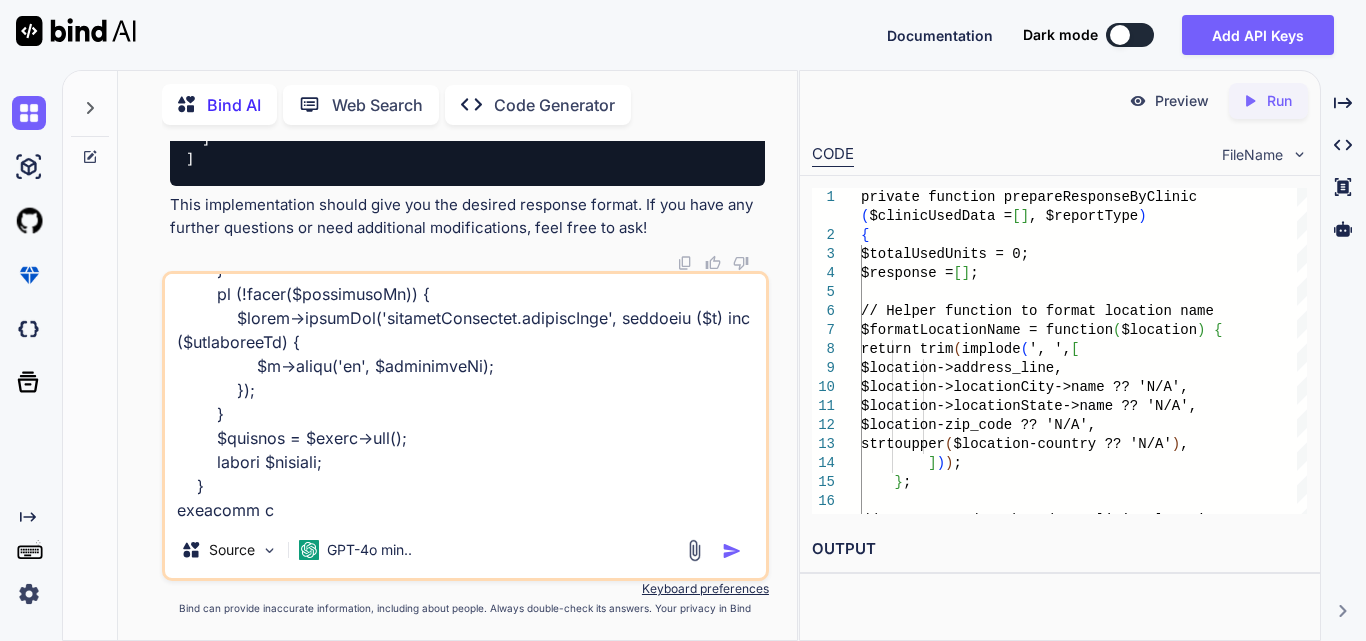 type on "private function fetchInventoryData($status, $clinicId, $locationId, $productId, $variationId)
{
$query = MainInventoryItem::with([
'clinic',
'location',
'location.locationCity',
'location.locationState',
'products',
'productVariation.productSize'
])->where('status', $status);
// Apply filters based on user input only if they are present
if (!empty($clinicId)) {
$query->where('clinic_id', $clinicId);
}
if (!empty($locationId)) {
$query->where('clinic_location_id', $locationId);
}
if (!empty($productId)) {
$query->where('product_id', $productId);
}
if (!empty($variationId)) {
$query->whereHas('productVariation.productSize', function ($q) use ($variationId) {
$q->where('id', $variationId);
});
}
return $query->get();
}
private function fetchInventoryD..." 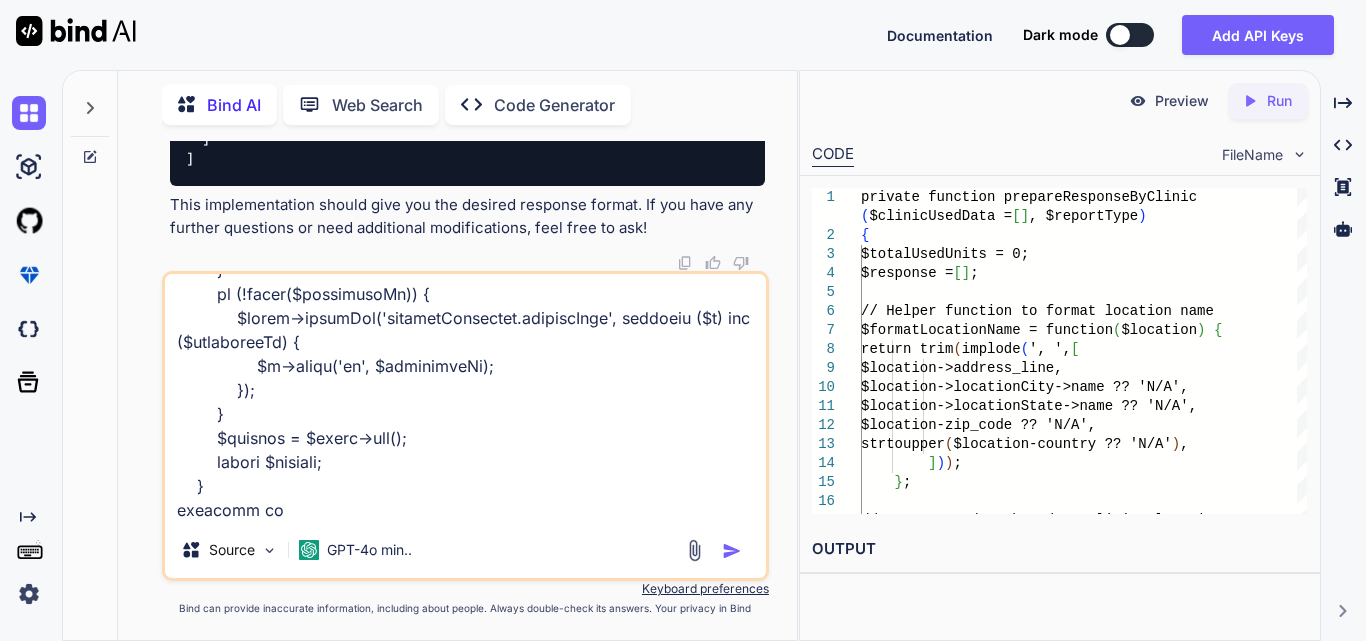 type on "private function fetchInventoryData($status, $clinicId, $locationId, $productId, $variationId)
{
$query = MainInventoryItem::with([
'clinic',
'location',
'location.locationCity',
'location.locationState',
'products',
'productVariation.productSize'
])->where('status', $status);
// Apply filters based on user input only if they are present
if (!empty($clinicId)) {
$query->where('clinic_id', $clinicId);
}
if (!empty($locationId)) {
$query->where('clinic_location_id', $locationId);
}
if (!empty($productId)) {
$query->where('product_id', $productId);
}
if (!empty($variationId)) {
$query->whereHas('productVariation.productSize', function ($q) use ($variationId) {
$q->where('id', $variationId);
});
}
return $query->get();
}
private function fetchInventoryD..." 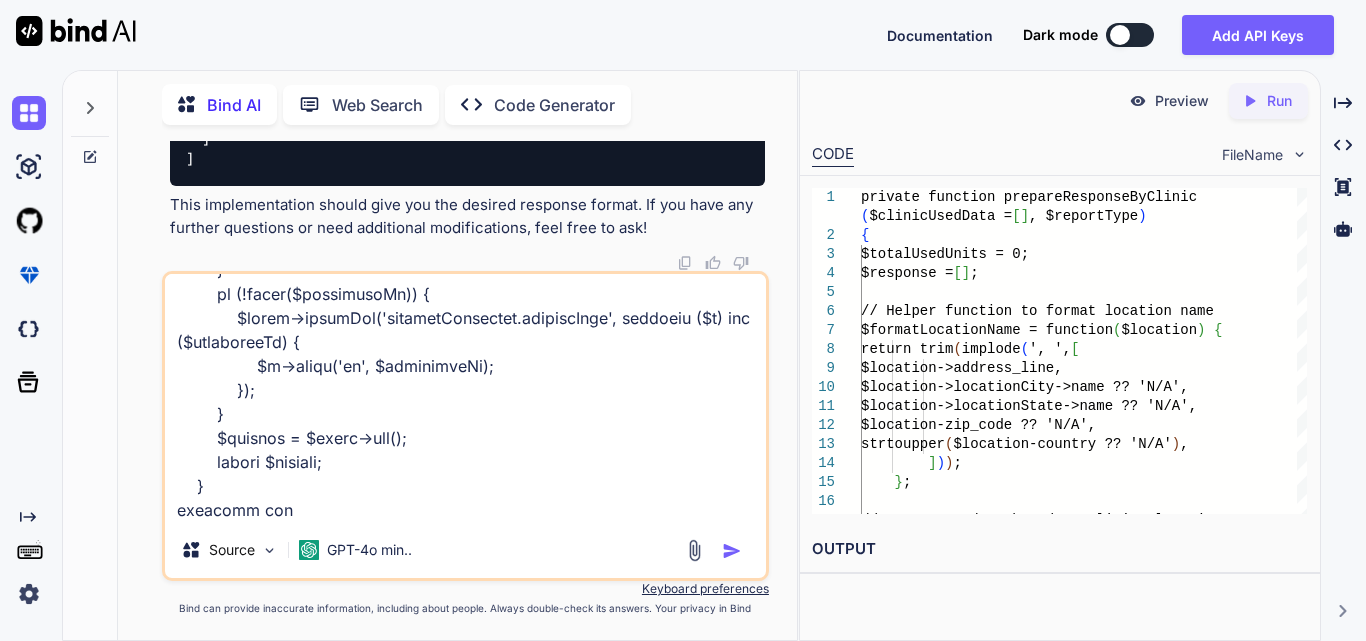 type on "private function fetchInventoryData($status, $clinicId, $locationId, $productId, $variationId)
{
$query = MainInventoryItem::with([
'clinic',
'location',
'location.locationCity',
'location.locationState',
'products',
'productVariation.productSize'
])->where('status', $status);
// Apply filters based on user input only if they are present
if (!empty($clinicId)) {
$query->where('clinic_id', $clinicId);
}
if (!empty($locationId)) {
$query->where('clinic_location_id', $locationId);
}
if (!empty($productId)) {
$query->where('product_id', $productId);
}
if (!empty($variationId)) {
$query->whereHas('productVariation.productSize', function ($q) use ($variationId) {
$q->where('id', $variationId);
});
}
return $query->get();
}
private function fetchInventoryD..." 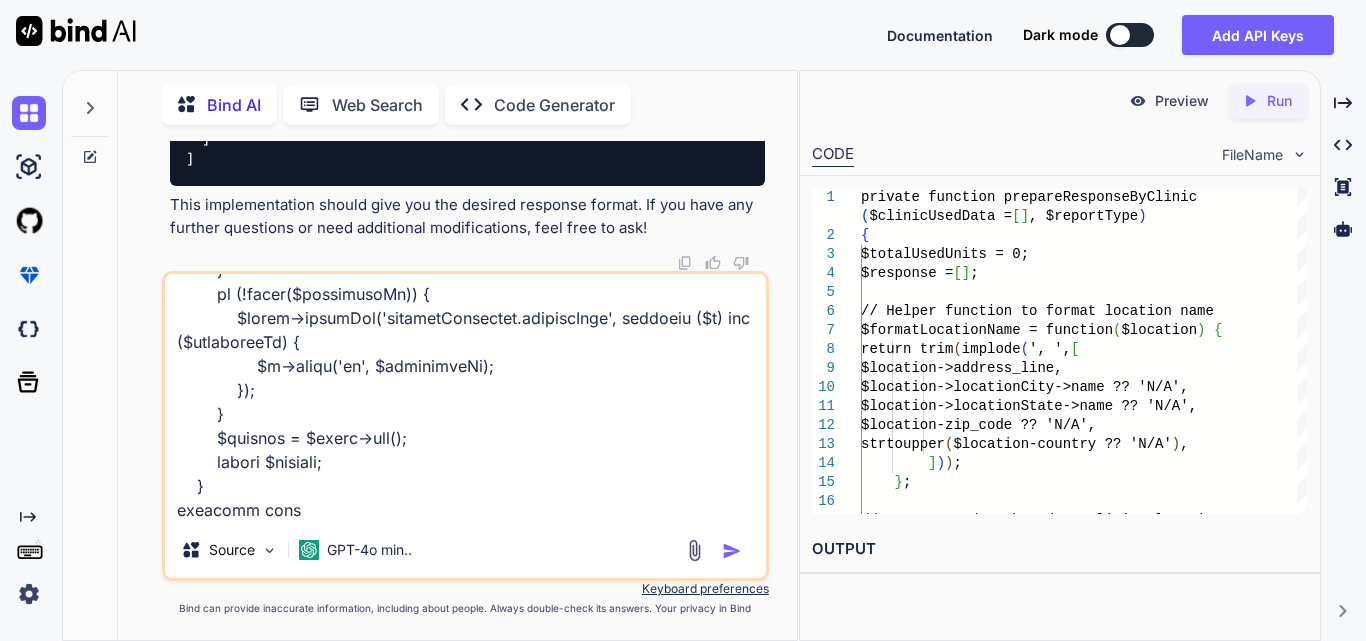 type on "private function fetchInventoryData($status, $clinicId, $locationId, $productId, $variationId)
{
$query = MainInventoryItem::with([
'clinic',
'location',
'location.locationCity',
'location.locationState',
'products',
'productVariation.productSize'
])->where('status', $status);
// Apply filters based on user input only if they are present
if (!empty($clinicId)) {
$query->where('clinic_id', $clinicId);
}
if (!empty($locationId)) {
$query->where('clinic_location_id', $locationId);
}
if (!empty($productId)) {
$query->where('product_id', $productId);
}
if (!empty($variationId)) {
$query->whereHas('productVariation.productSize', function ($q) use ($variationId) {
$q->where('id', $variationId);
});
}
return $query->get();
}
private function fetchInventoryD..." 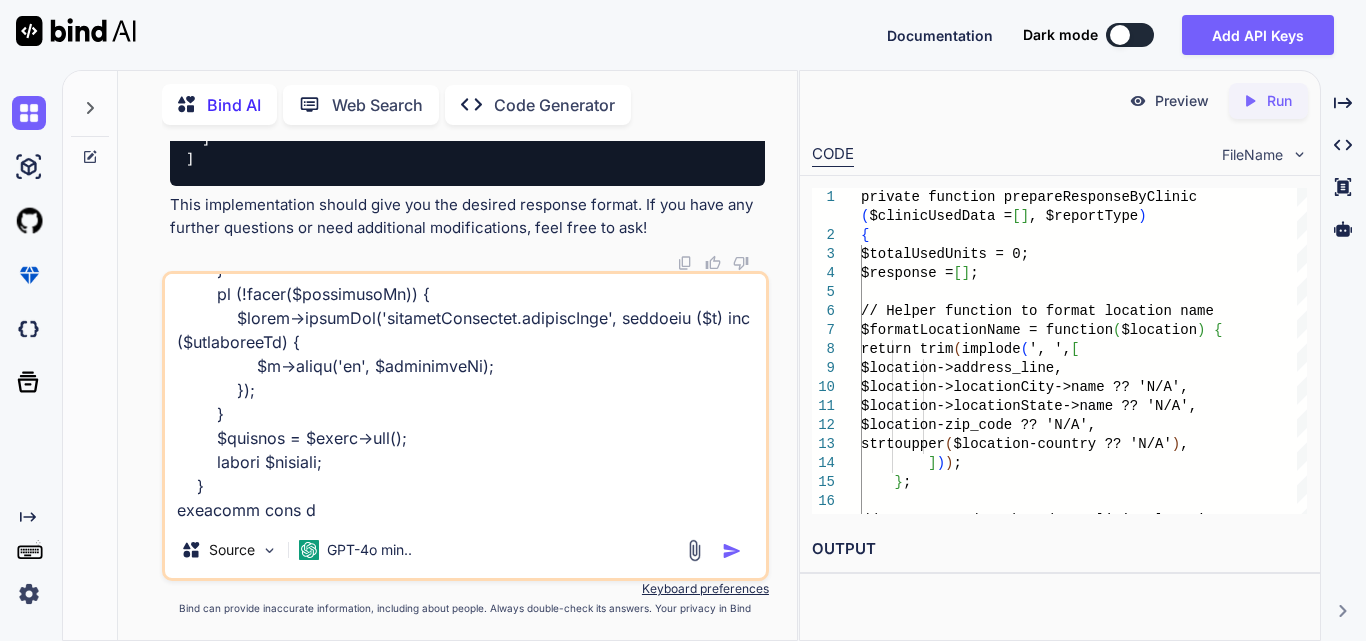 type on "private function fetchInventoryData($status, $clinicId, $locationId, $productId, $variationId)
{
$query = MainInventoryItem::with([
'clinic',
'location',
'location.locationCity',
'location.locationState',
'products',
'productVariation.productSize'
])->where('status', $status);
// Apply filters based on user input only if they are present
if (!empty($clinicId)) {
$query->where('clinic_id', $clinicId);
}
if (!empty($locationId)) {
$query->where('clinic_location_id', $locationId);
}
if (!empty($productId)) {
$query->where('product_id', $productId);
}
if (!empty($variationId)) {
$query->whereHas('productVariation.productSize', function ($q) use ($variationId) {
$q->where('id', $variationId);
});
}
return $query->get();
}
private function fetchInventoryD..." 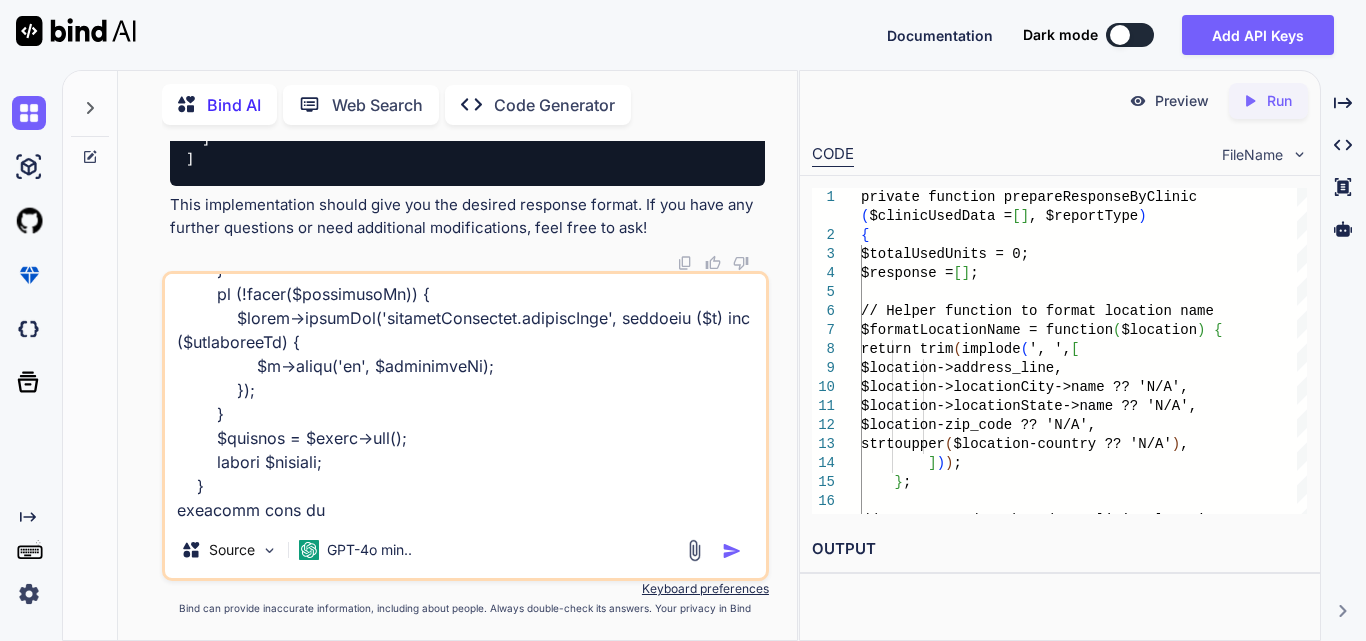 type on "x" 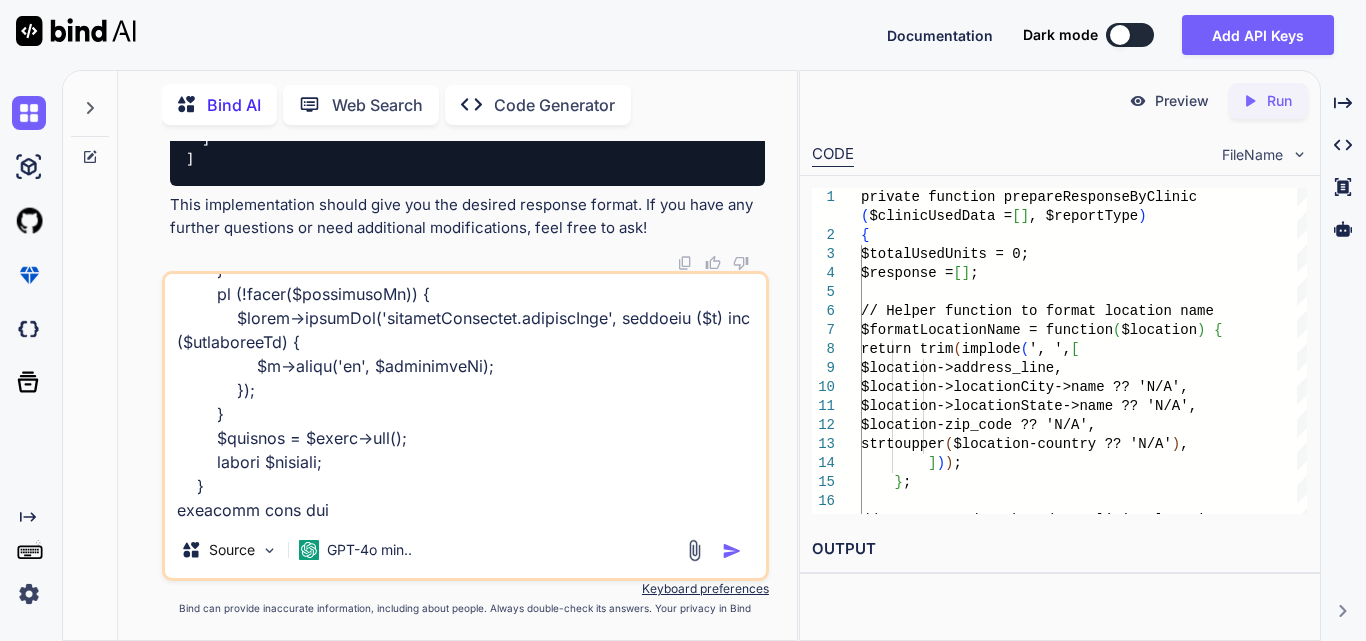type on "private function fetchInventoryData($status, $clinicId, $locationId, $productId, $variationId)
{
$query = MainInventoryItem::with([
'clinic',
'location',
'location.locationCity',
'location.locationState',
'products',
'productVariation.productSize'
])->where('status', $status);
// Apply filters based on user input only if they are present
if (!empty($clinicId)) {
$query->where('clinic_id', $clinicId);
}
if (!empty($locationId)) {
$query->where('clinic_location_id', $locationId);
}
if (!empty($productId)) {
$query->where('product_id', $productId);
}
if (!empty($variationId)) {
$query->whereHas('productVariation.productSize', function ($q) use ($variationId) {
$q->where('id', $variationId);
});
}
return $query->get();
}
private function fetchInventoryD..." 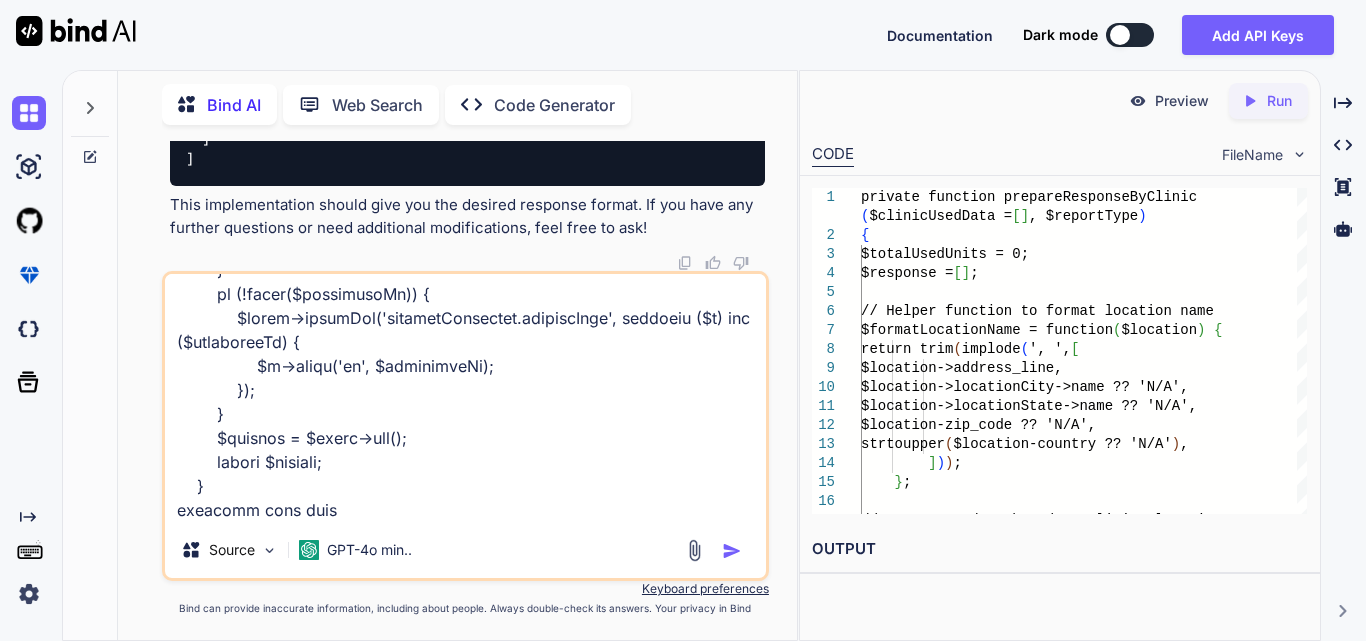 type on "private function fetchInventoryData($status, $clinicId, $locationId, $productId, $variationId)
{
$query = MainInventoryItem::with([
'clinic',
'location',
'location.locationCity',
'location.locationState',
'products',
'productVariation.productSize'
])->where('status', $status);
// Apply filters based on user input only if they are present
if (!empty($clinicId)) {
$query->where('clinic_id', $clinicId);
}
if (!empty($locationId)) {
$query->where('clinic_location_id', $locationId);
}
if (!empty($productId)) {
$query->where('product_id', $productId);
}
if (!empty($variationId)) {
$query->whereHas('productVariation.productSize', function ($q) use ($variationId) {
$q->where('id', $variationId);
});
}
return $query->get();
}
private function fetchInventoryD..." 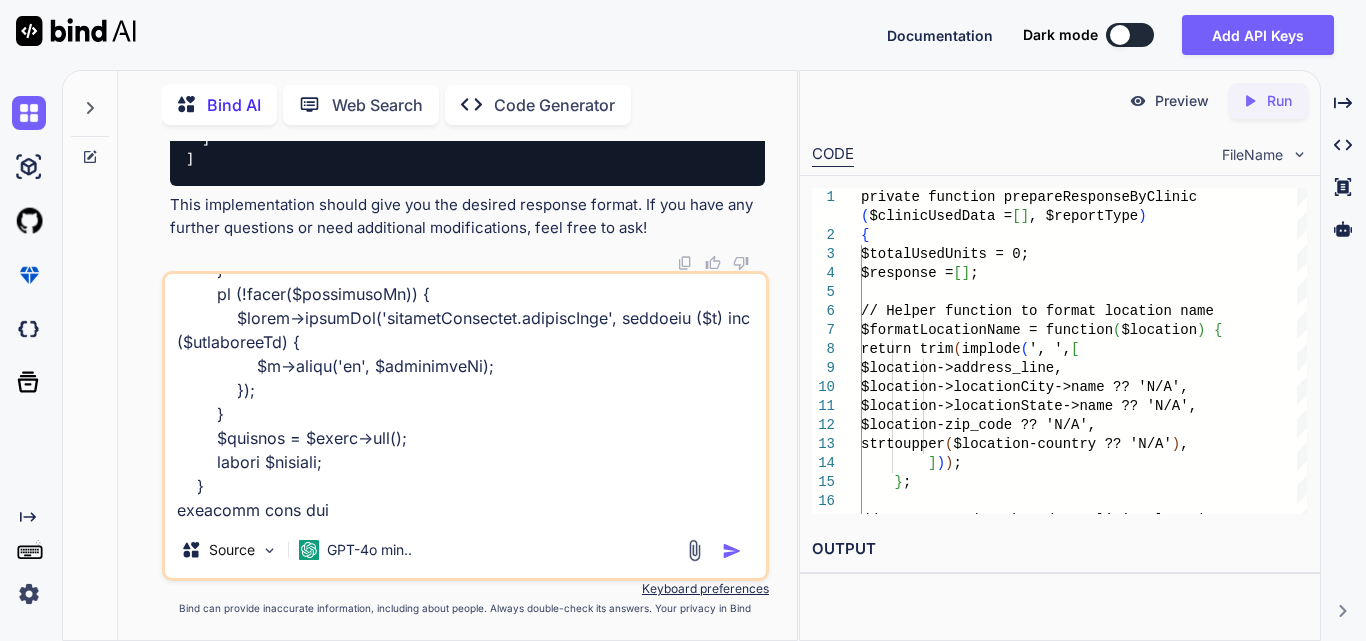 type on "private function fetchInventoryData($status, $clinicId, $locationId, $productId, $variationId)
{
$query = MainInventoryItem::with([
'clinic',
'location',
'location.locationCity',
'location.locationState',
'products',
'productVariation.productSize'
])->where('status', $status);
// Apply filters based on user input only if they are present
if (!empty($clinicId)) {
$query->where('clinic_id', $clinicId);
}
if (!empty($locationId)) {
$query->where('clinic_location_id', $locationId);
}
if (!empty($productId)) {
$query->where('product_id', $productId);
}
if (!empty($variationId)) {
$query->whereHas('productVariation.productSize', function ($q) use ($variationId) {
$q->where('id', $variationId);
});
}
return $query->get();
}
private function fetchInventoryD..." 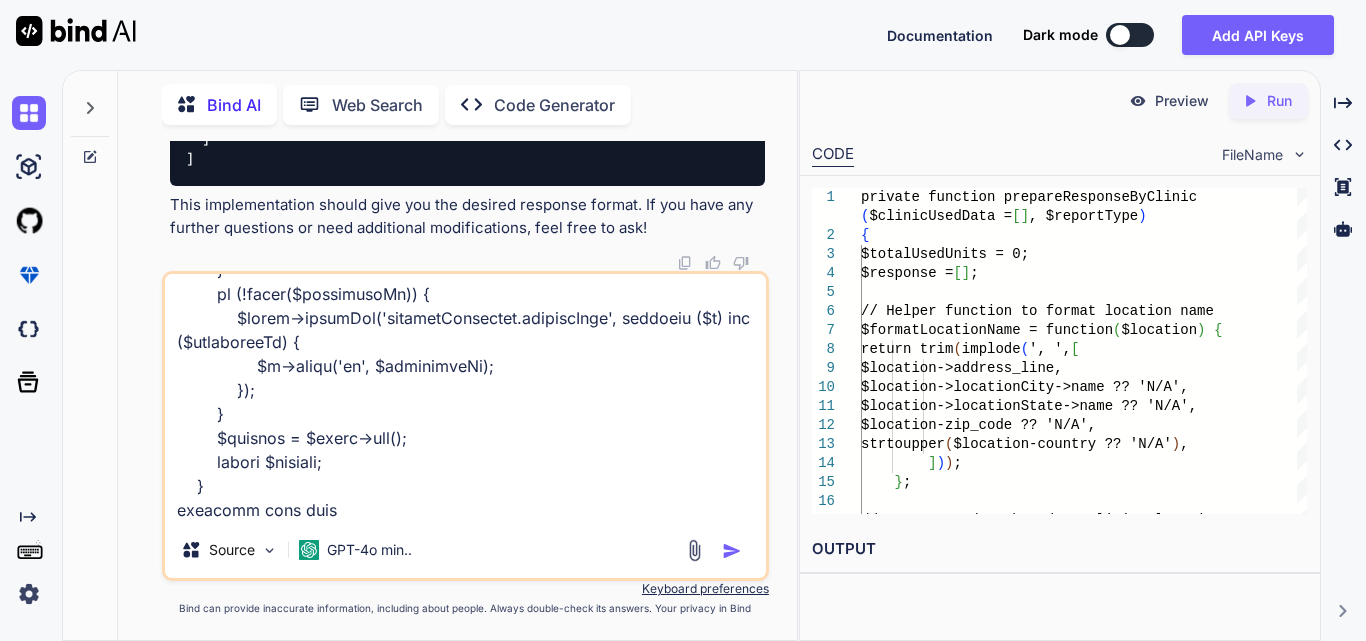 type on "private function fetchInventoryData($status, $clinicId, $locationId, $productId, $variationId)
{
$query = MainInventoryItem::with([
'clinic',
'location',
'location.locationCity',
'location.locationState',
'products',
'productVariation.productSize'
])->where('status', $status);
// Apply filters based on user input only if they are present
if (!empty($clinicId)) {
$query->where('clinic_id', $clinicId);
}
if (!empty($locationId)) {
$query->where('clinic_location_id', $locationId);
}
if (!empty($productId)) {
$query->where('product_id', $productId);
}
if (!empty($variationId)) {
$query->whereHas('productVariation.productSize', function ($q) use ($variationId) {
$q->where('id', $variationId);
});
}
return $query->get();
}
private function fetchInventoryD..." 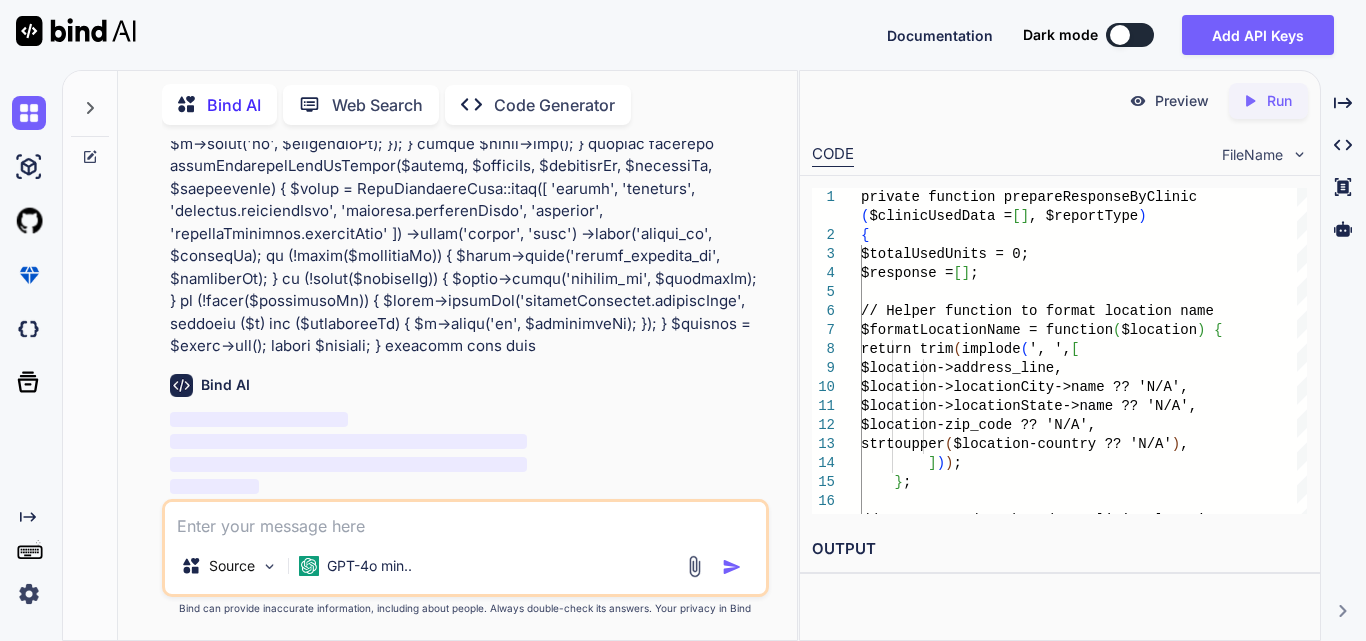 scroll, scrollTop: 0, scrollLeft: 0, axis: both 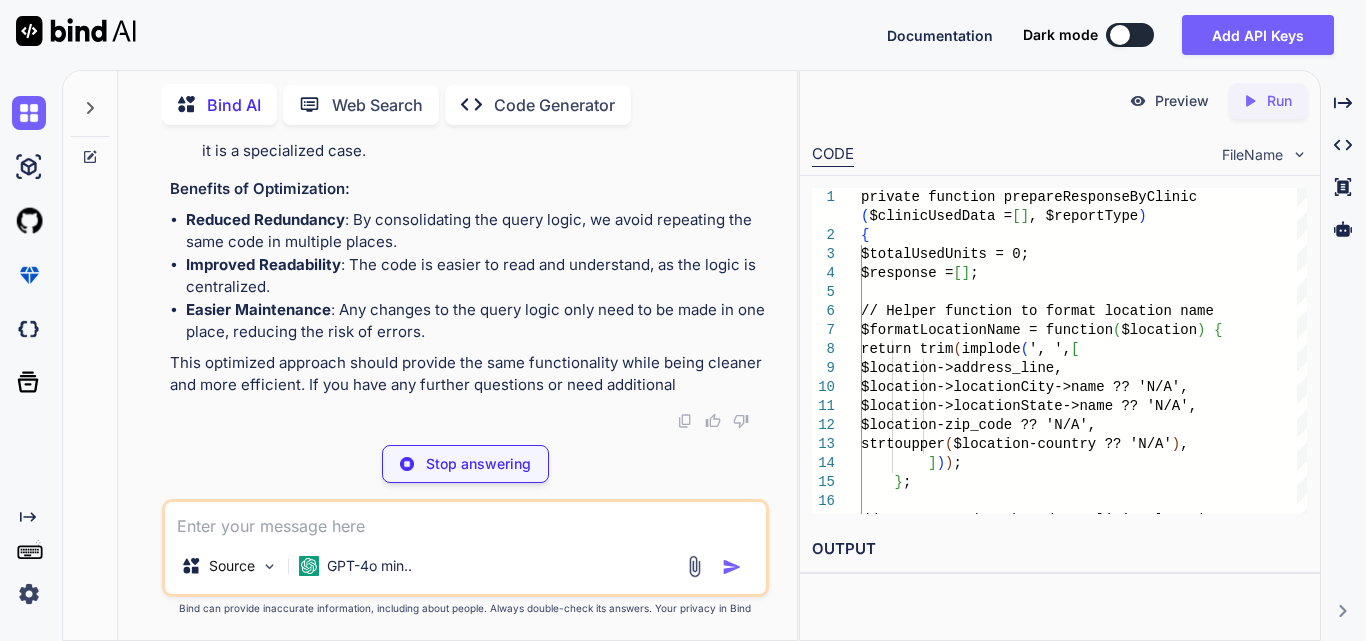 type on "x" 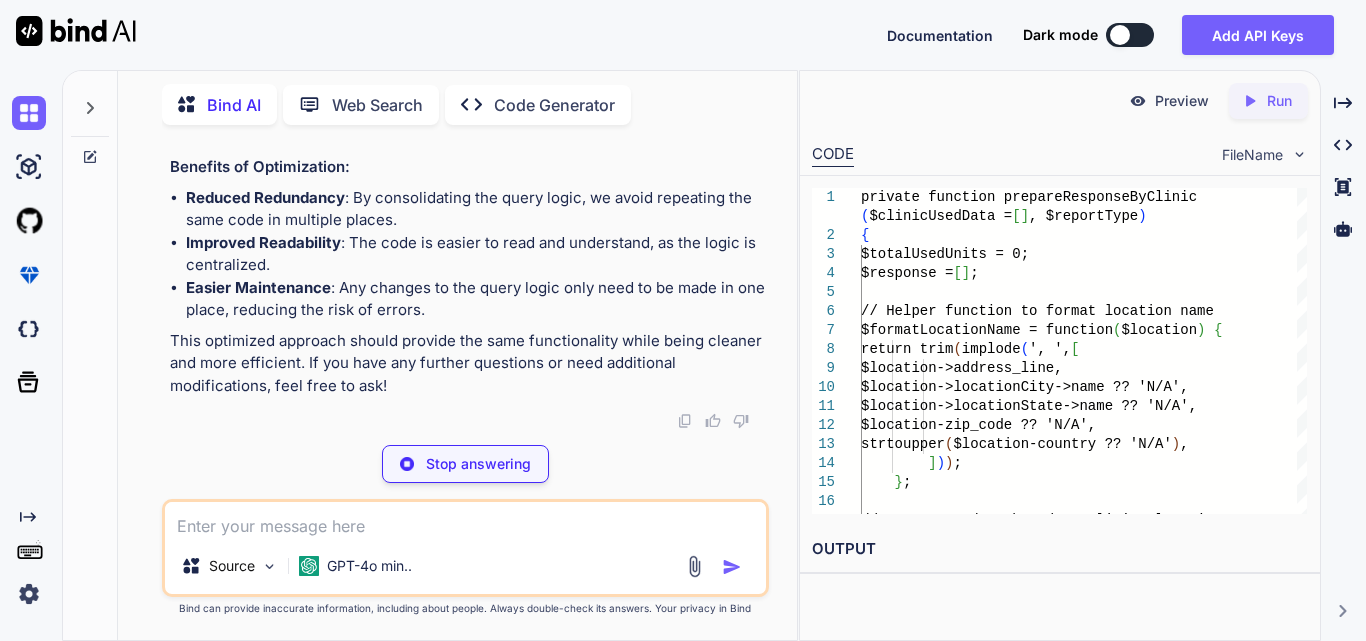 type on "// Call the optimized fetchInventoryData method with 'used' status
return $this->fetchInventoryData('used', $clinicId, $locationId, $productId, $variationId);
}" 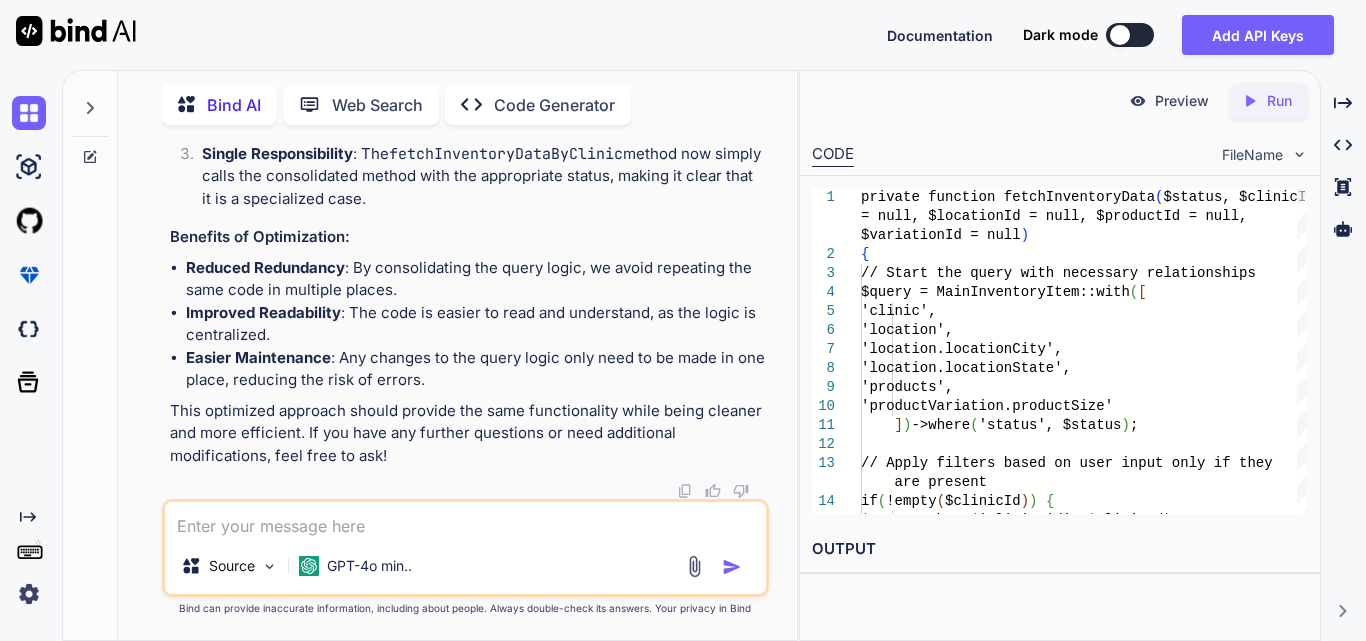 scroll, scrollTop: 174737, scrollLeft: 0, axis: vertical 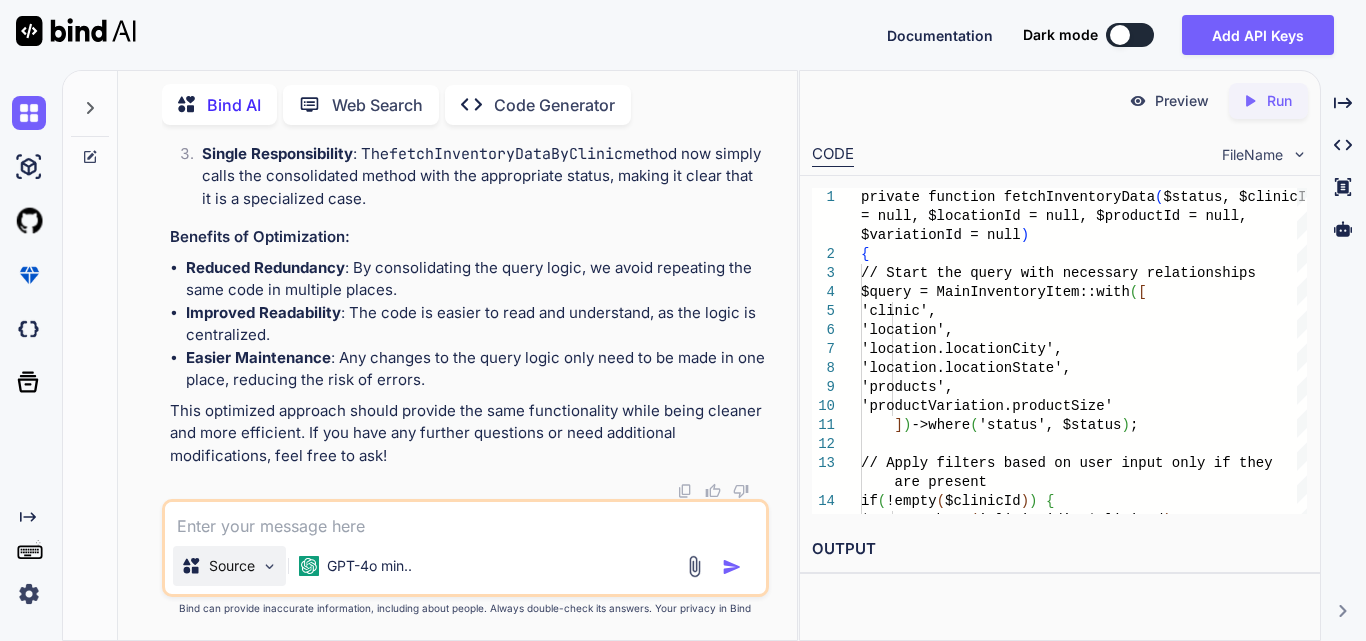 click on "Source" at bounding box center [229, 566] 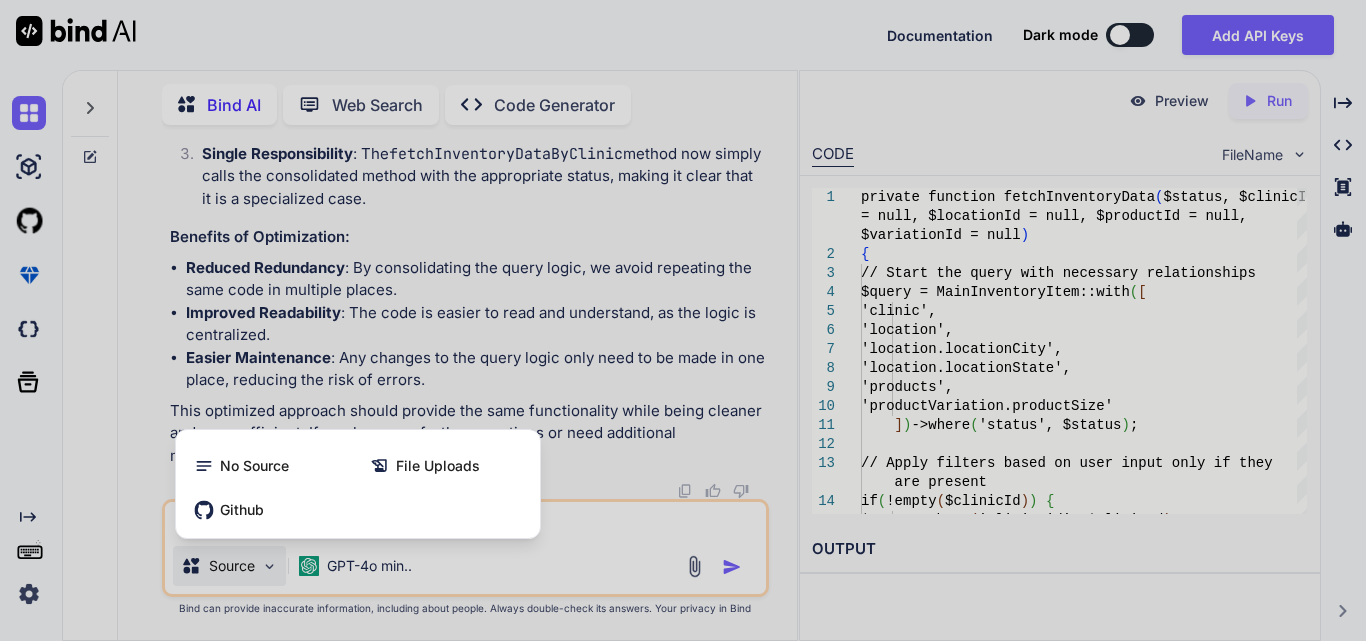 click at bounding box center [683, 320] 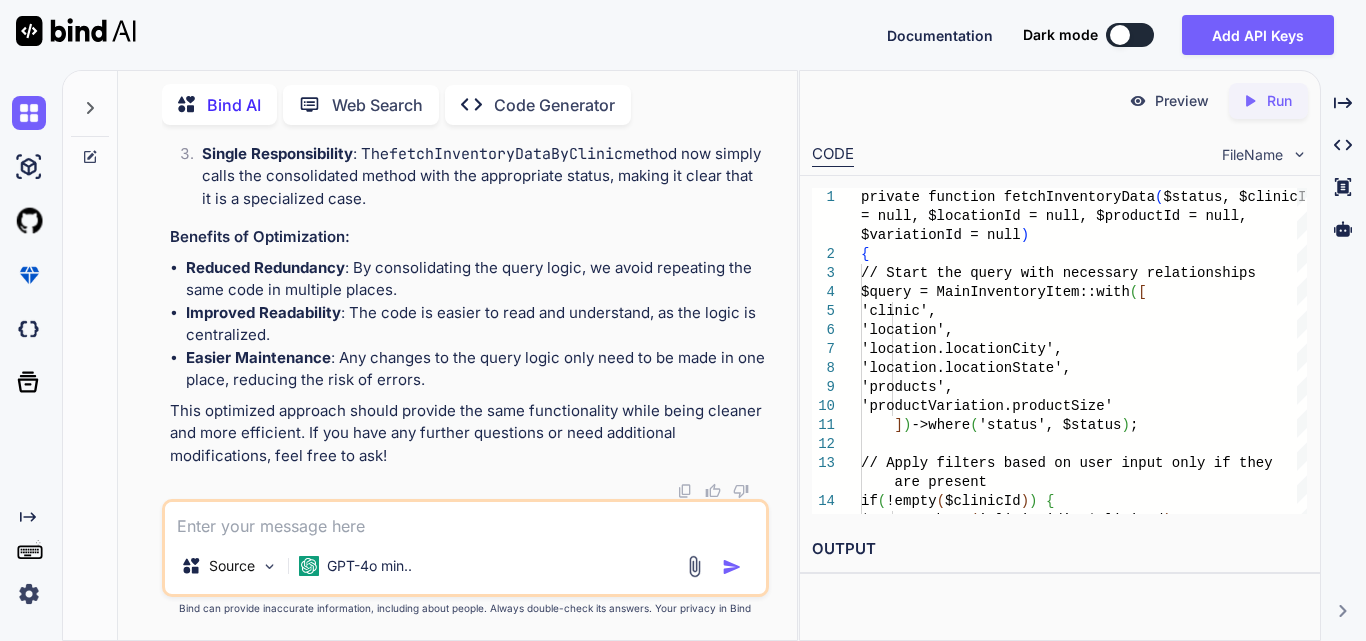click at bounding box center (465, 520) 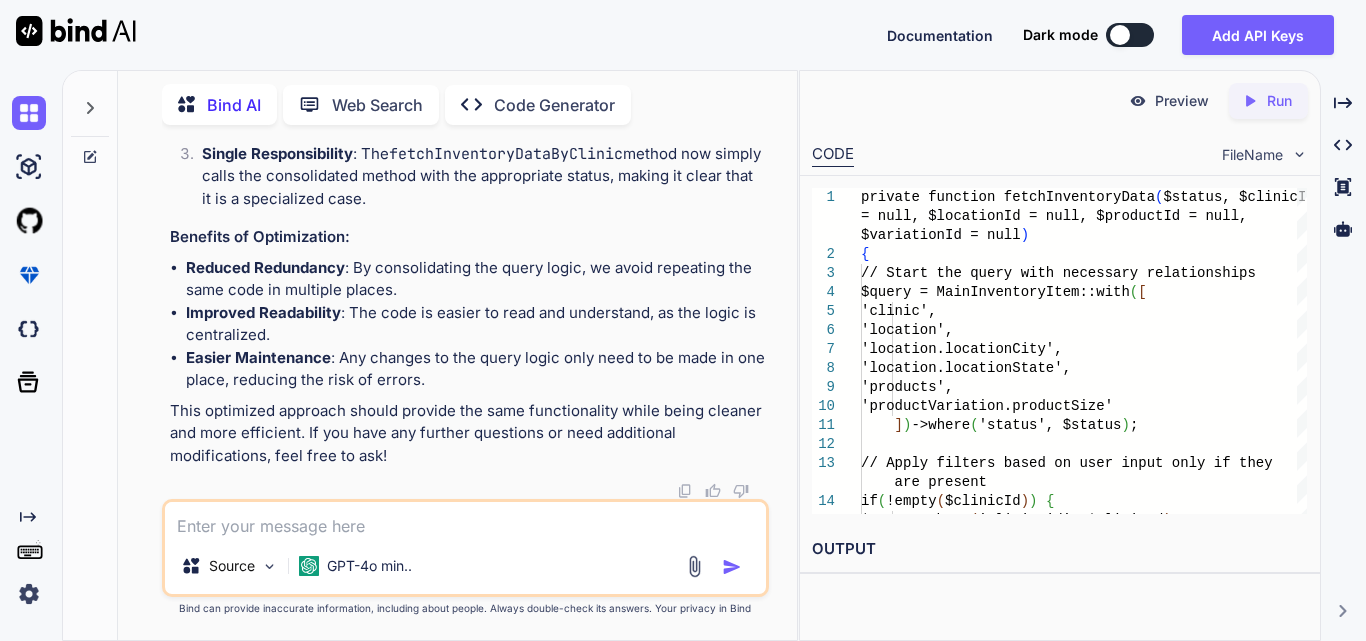 type on "a" 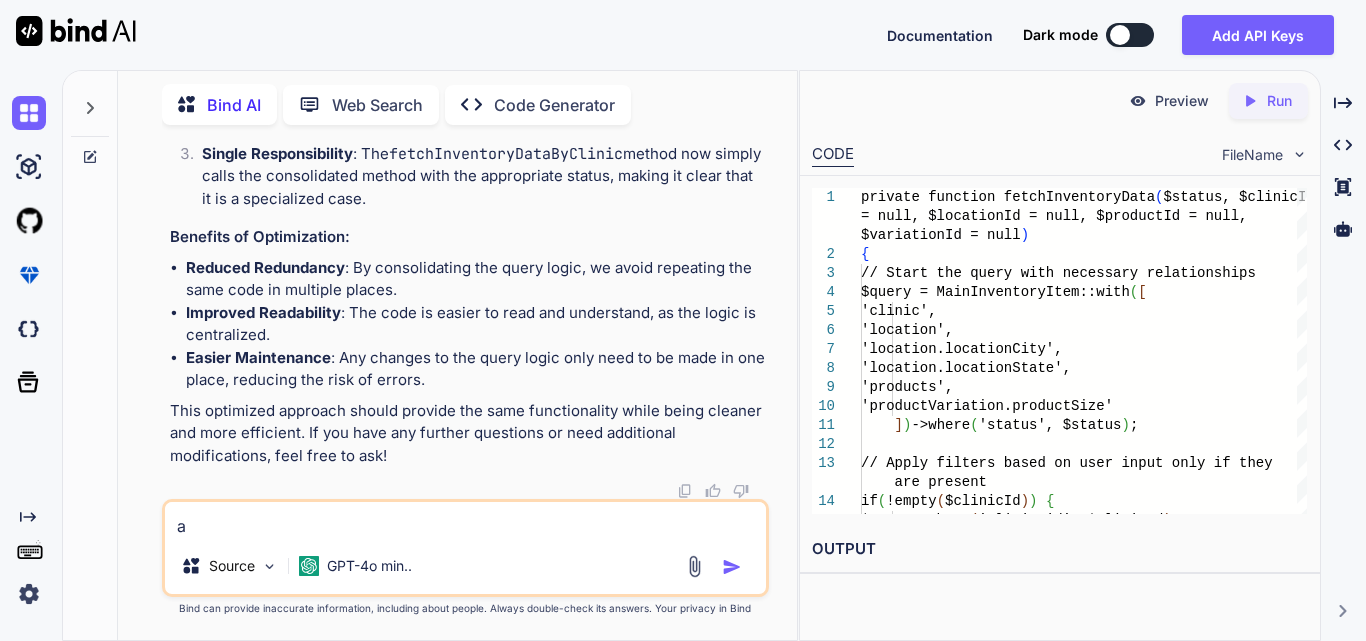type on "al" 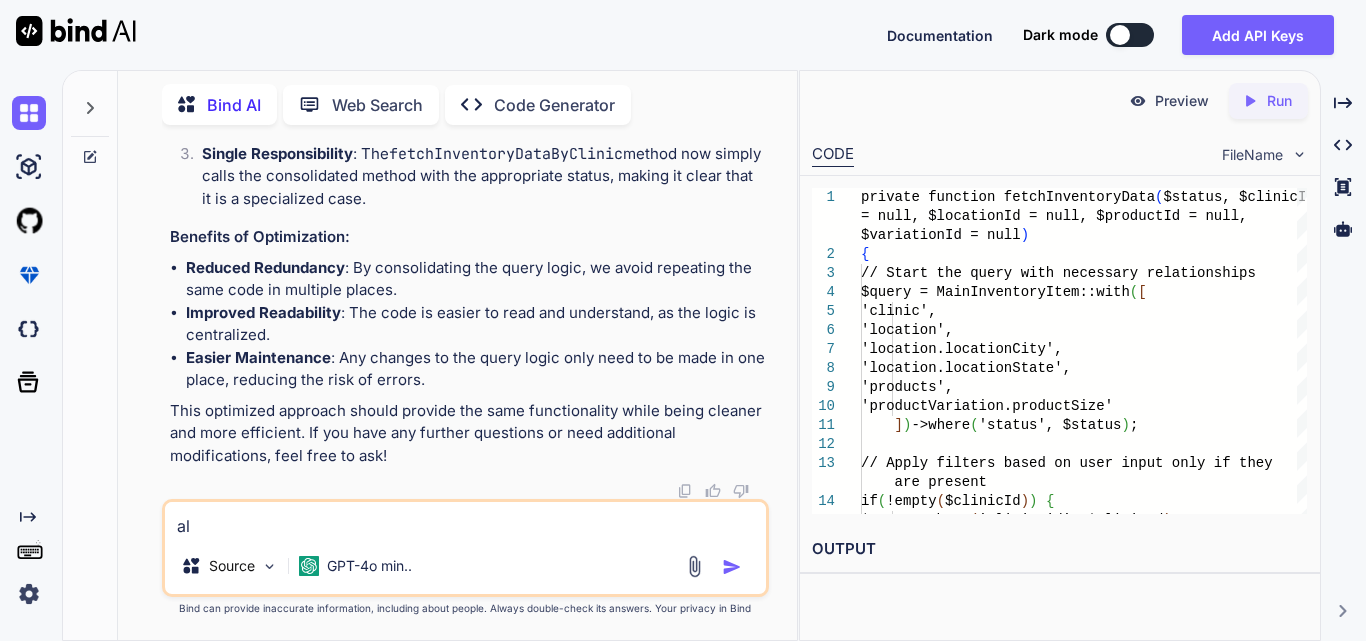type on "alt" 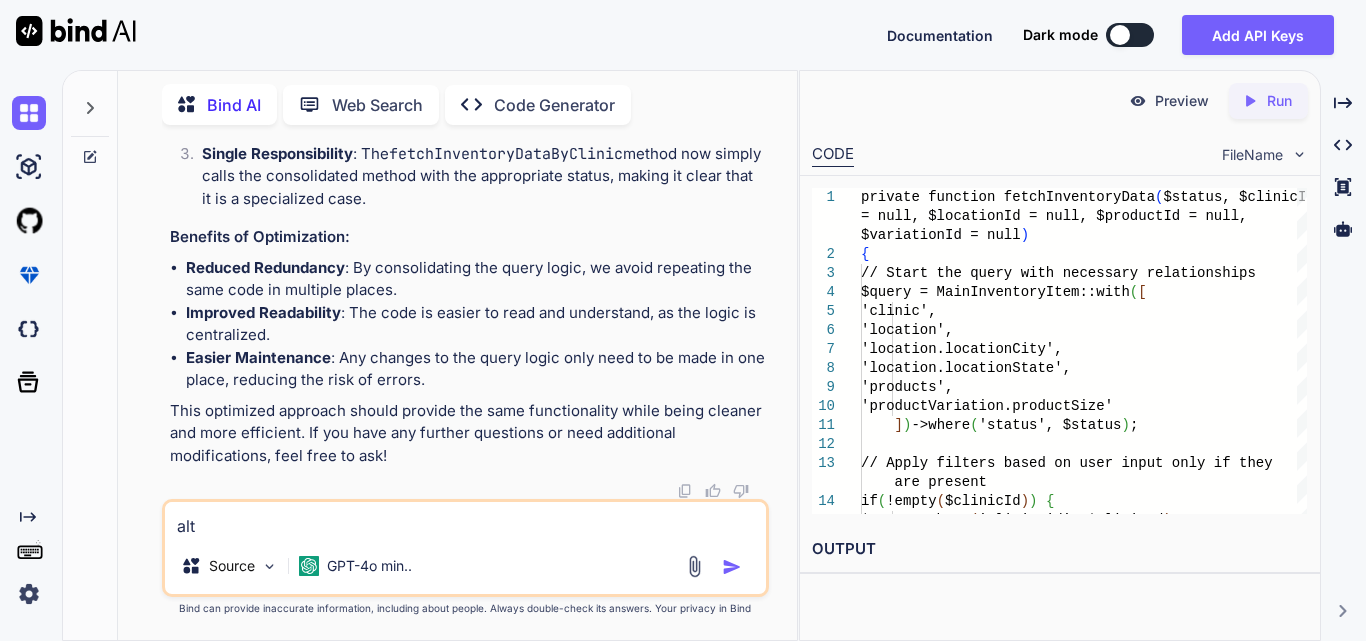 type on "alte" 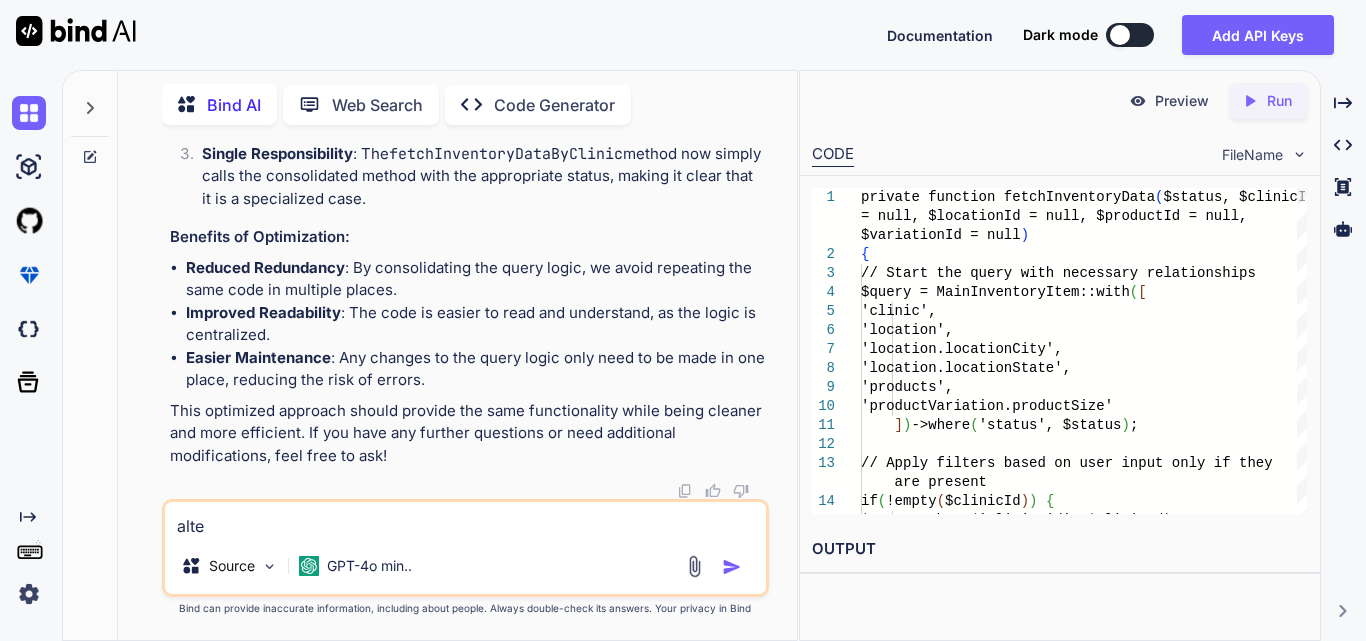 type on "alter" 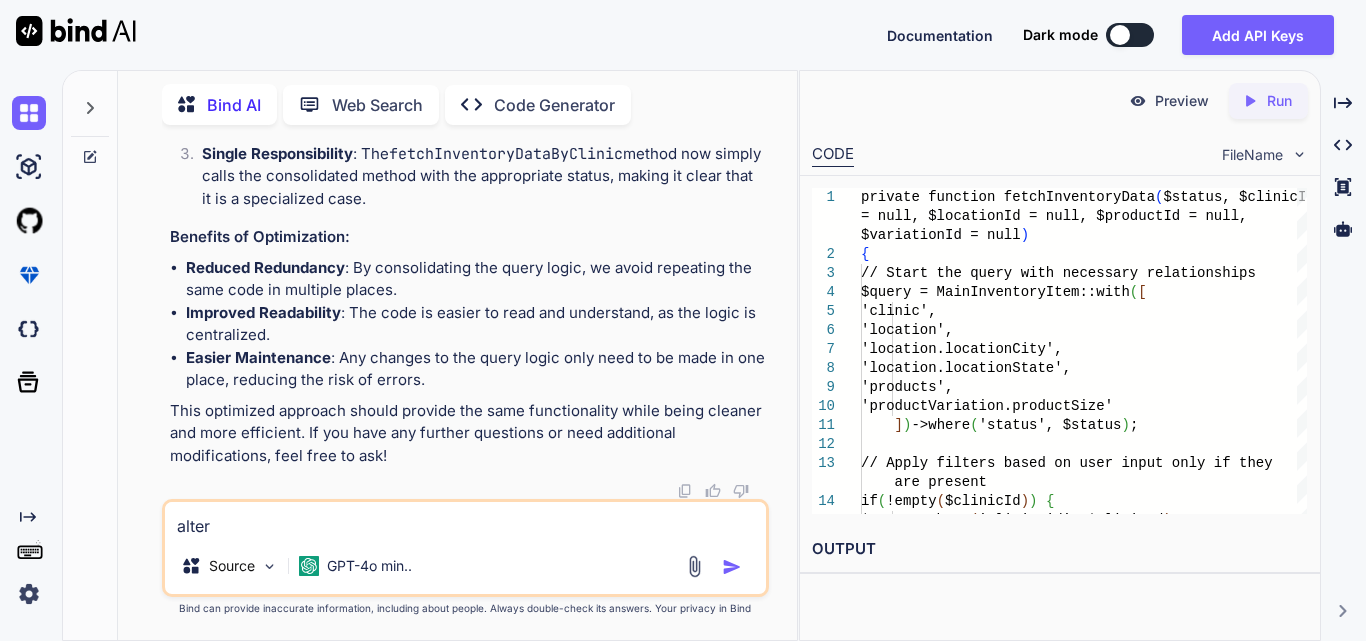 type on "altern" 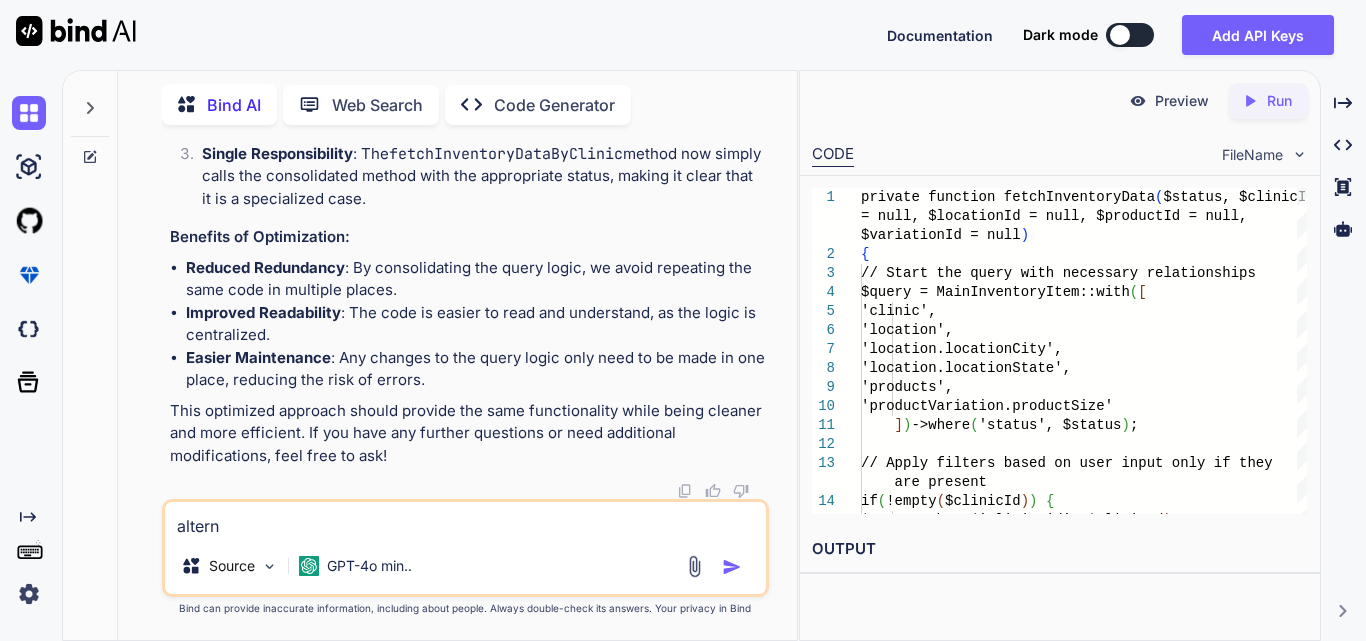 type on "alterna" 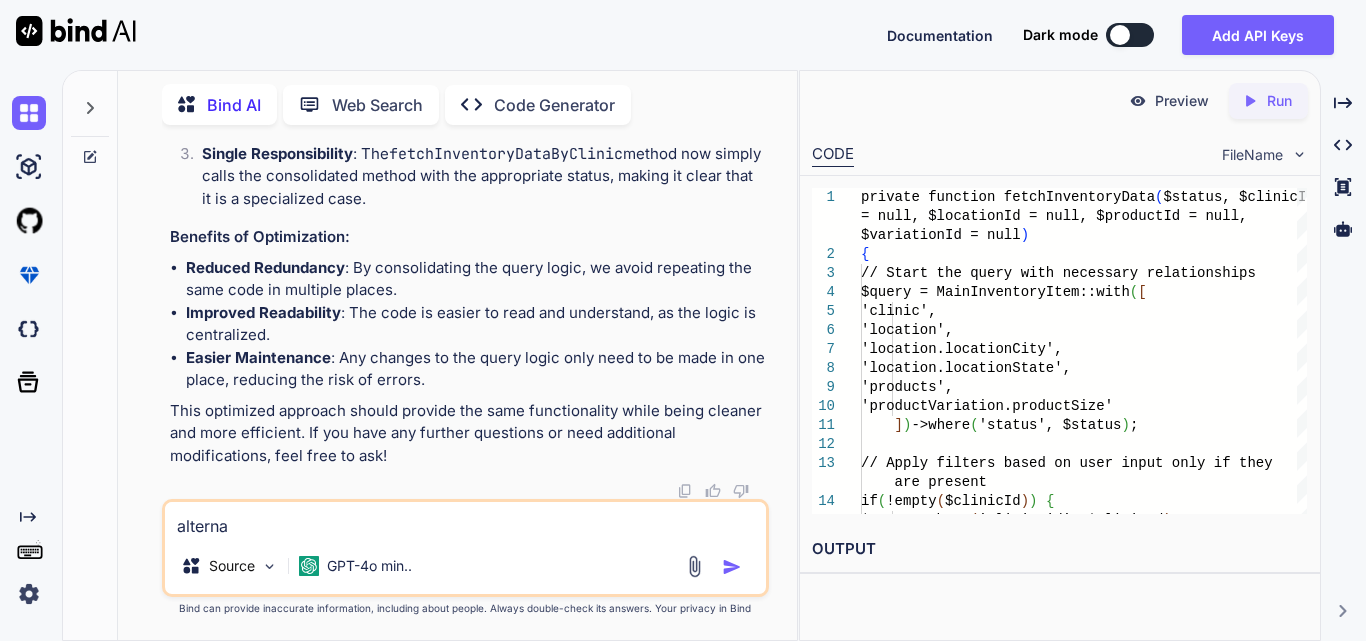 type on "alternat" 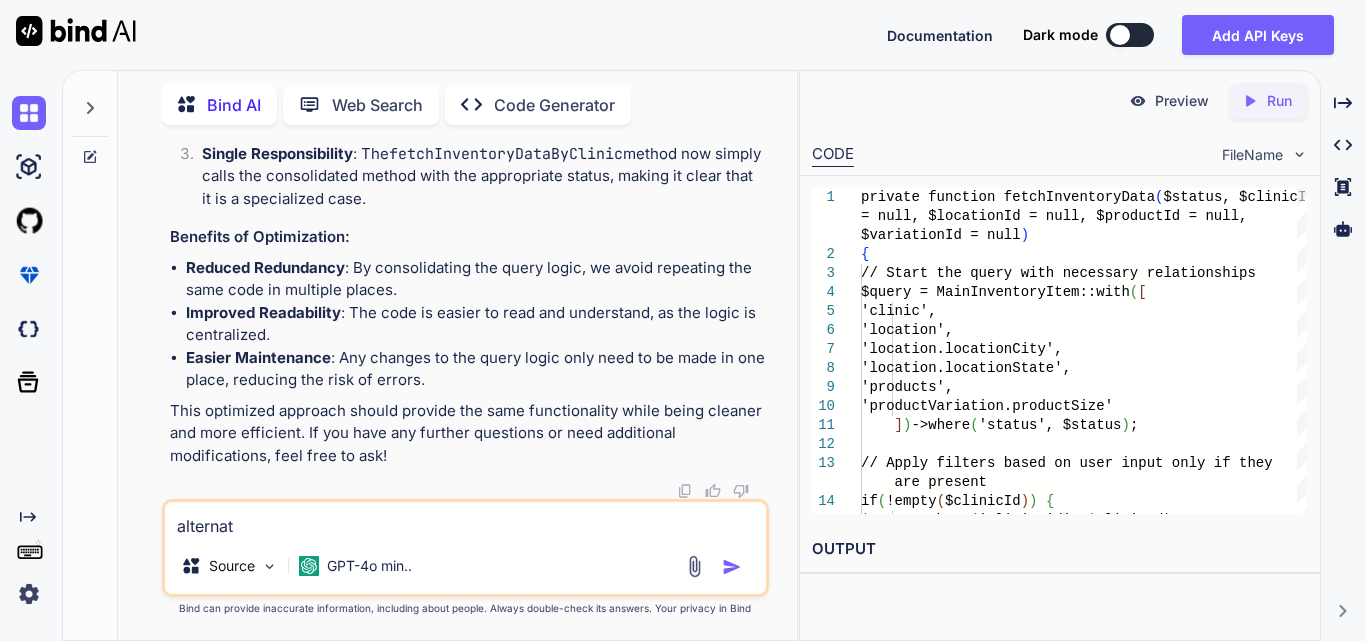 type on "alternate" 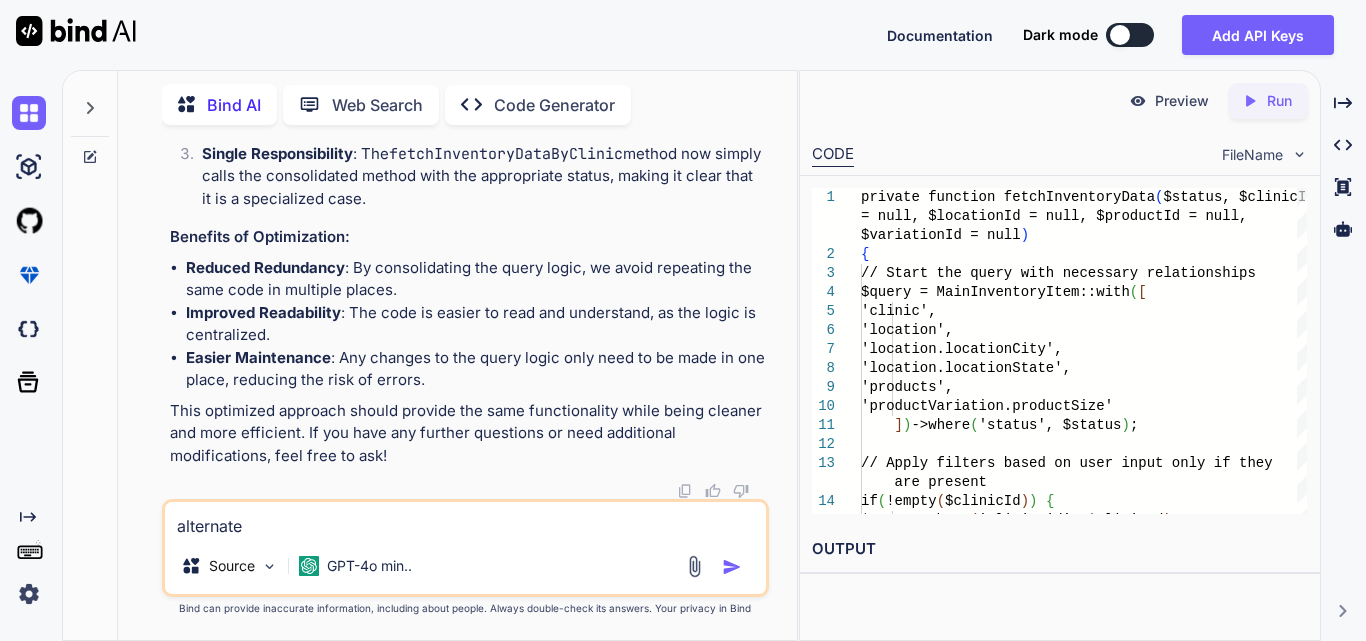 type on "alternate" 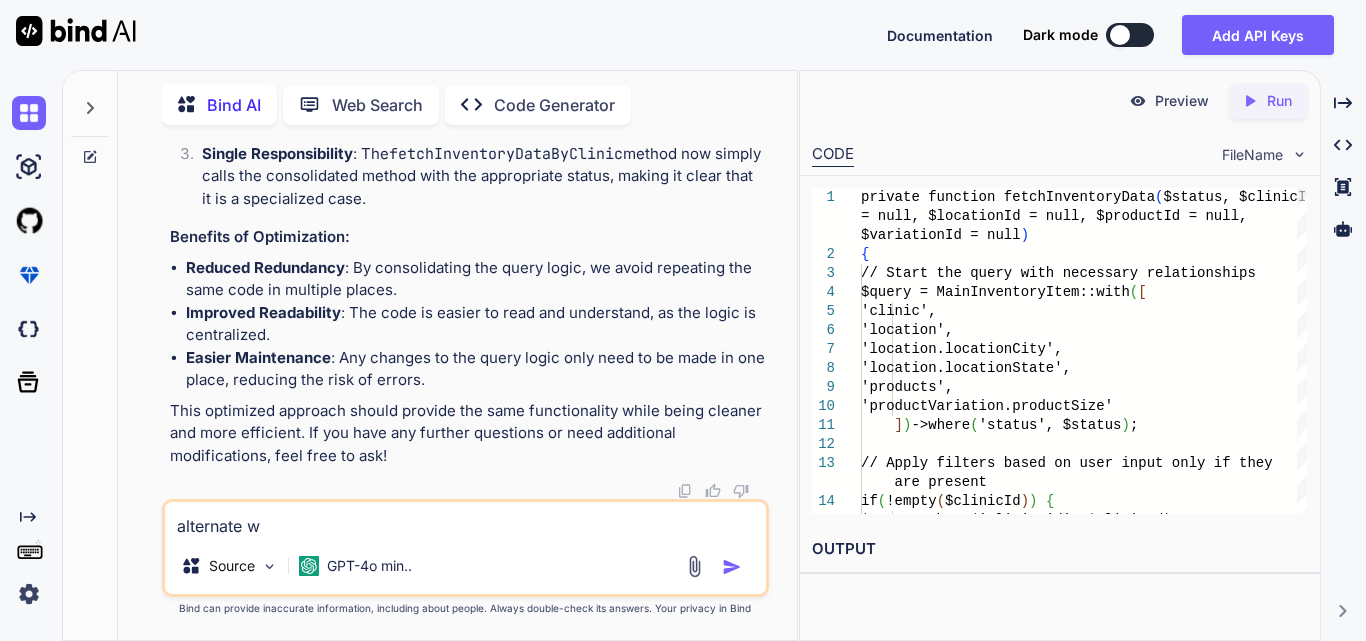 type on "alternate wa" 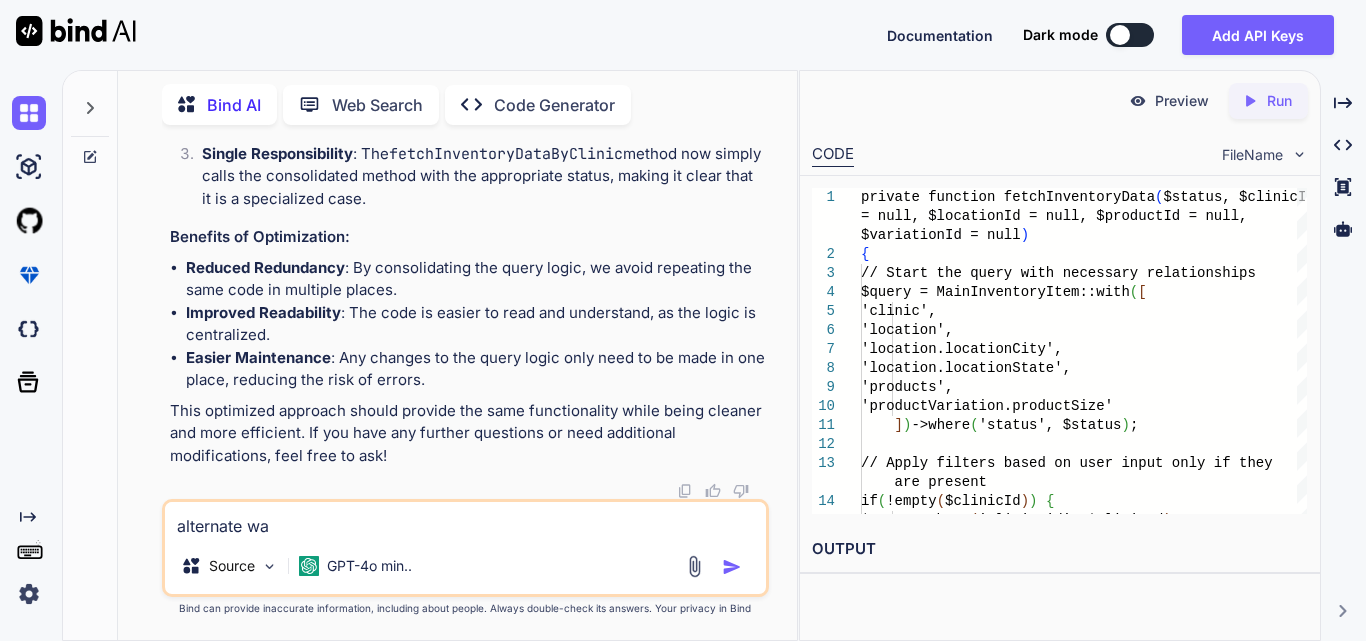 type on "alternate way" 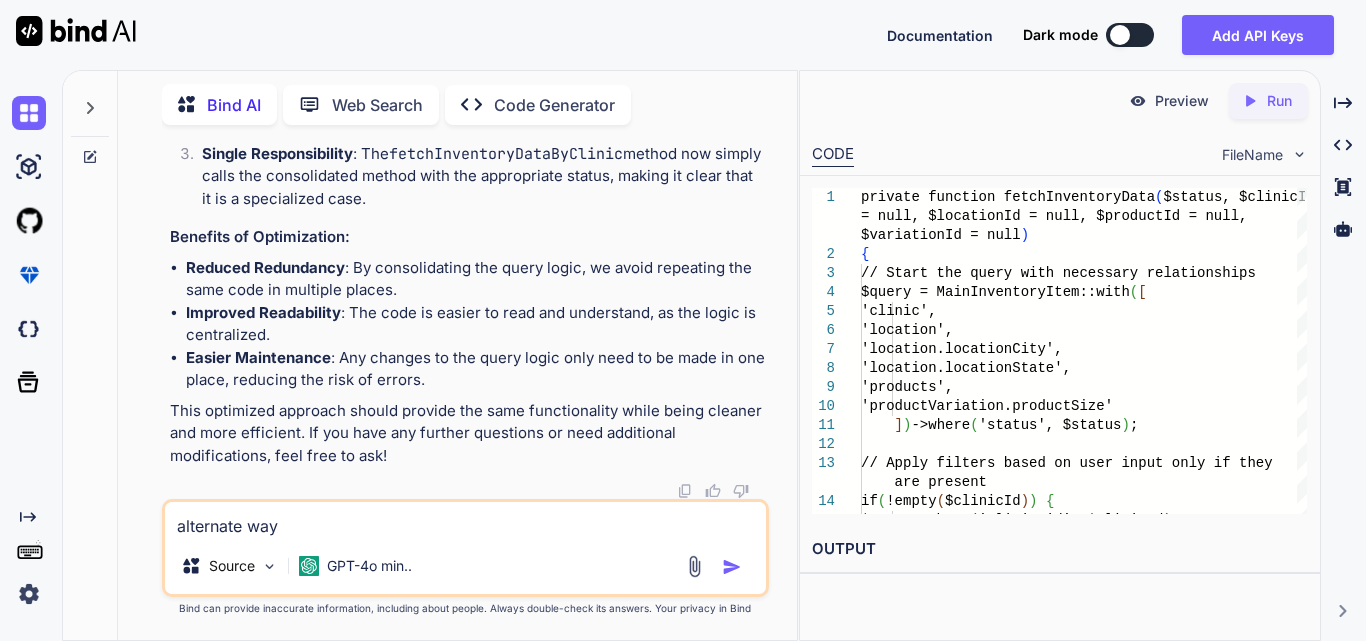 type on "alternate way" 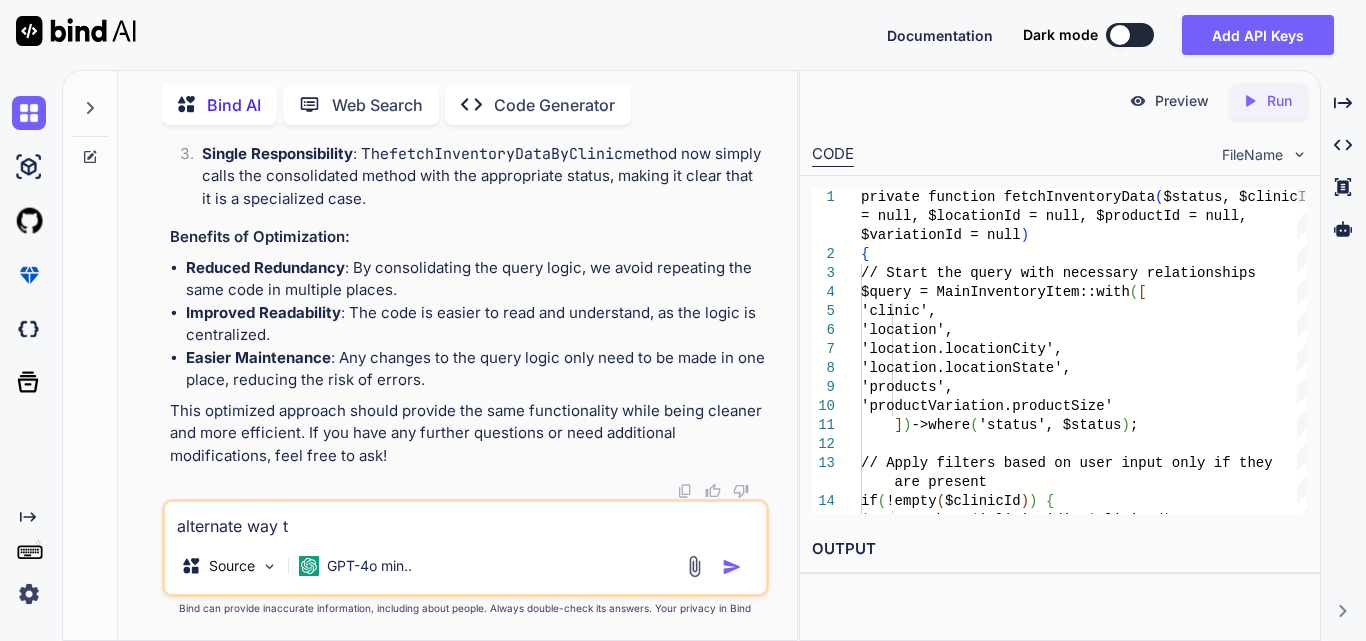 type on "alternate way to" 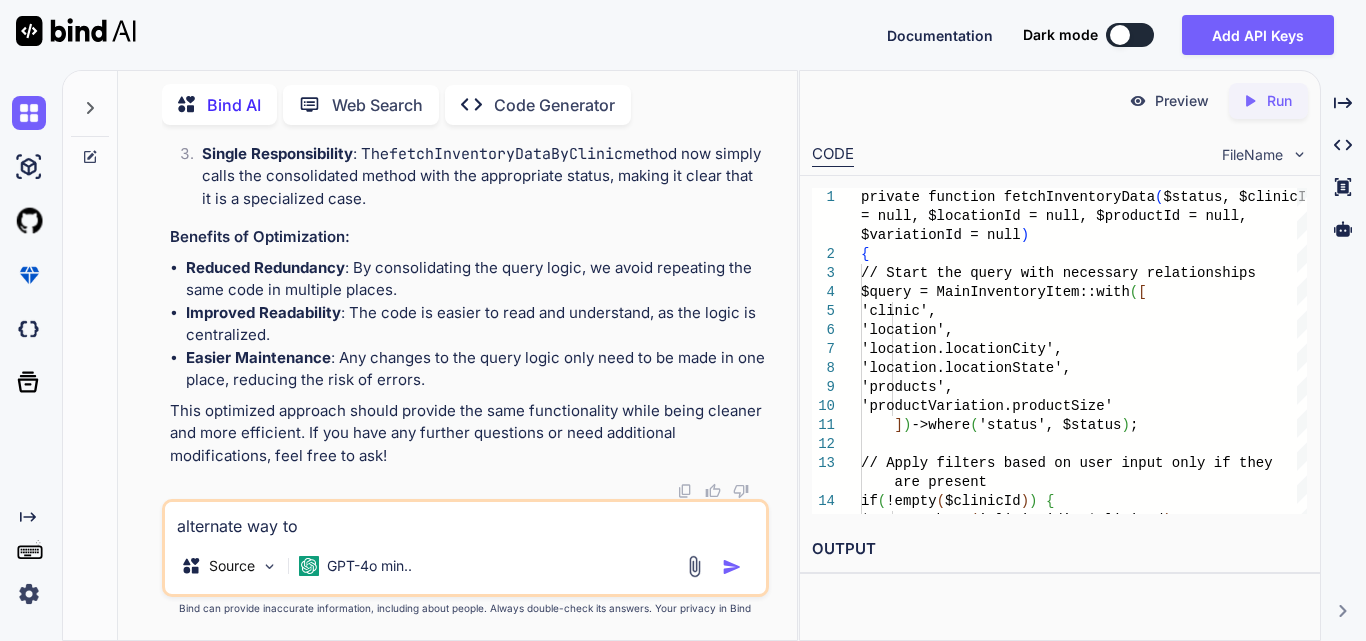 type on "alternate way to" 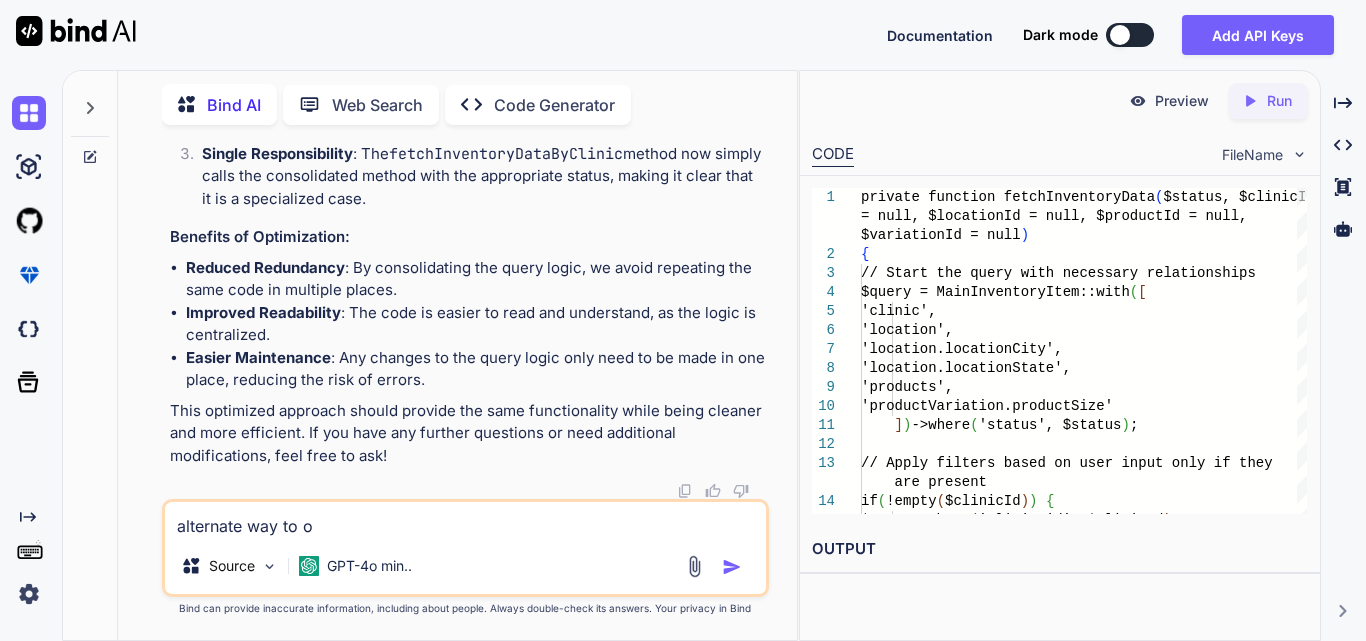 type on "alternate way to op" 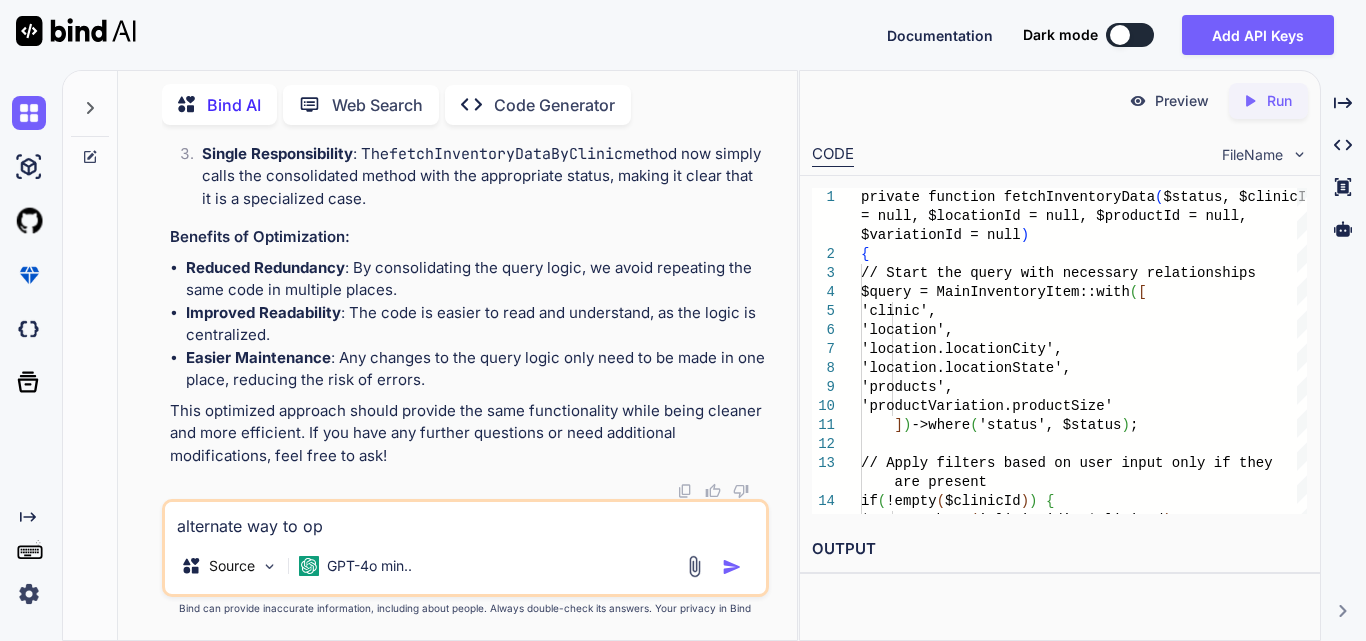 type on "alternate way to opt" 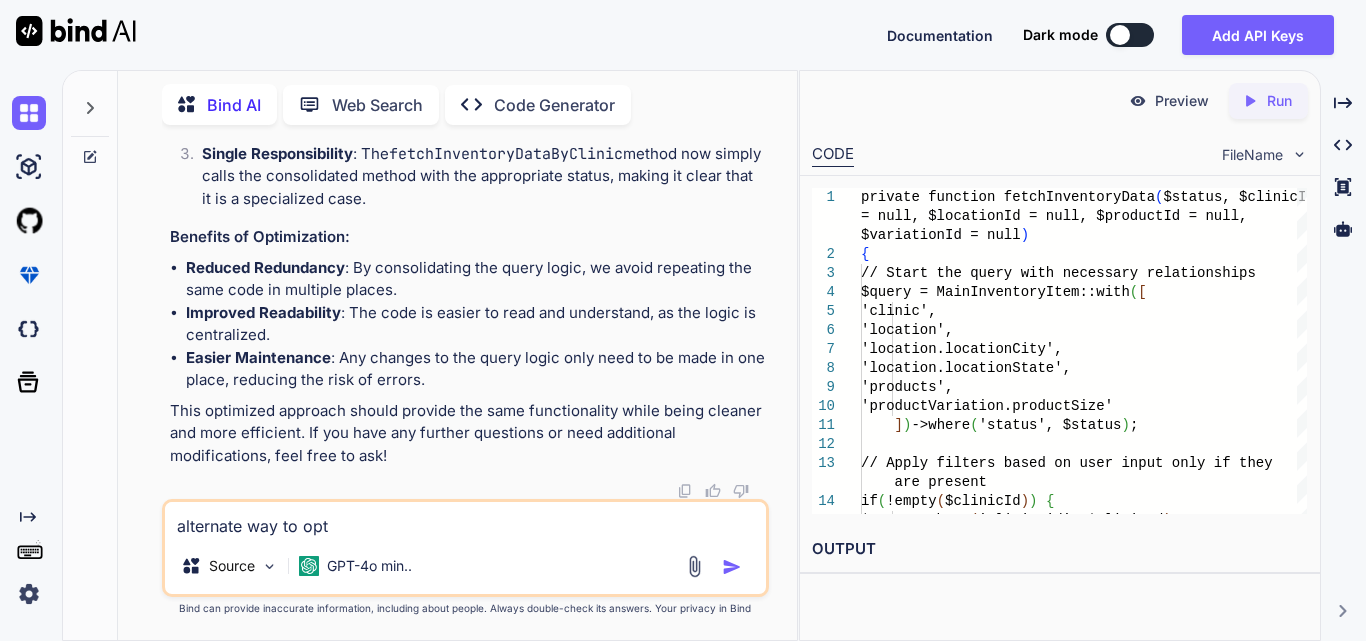 type on "x" 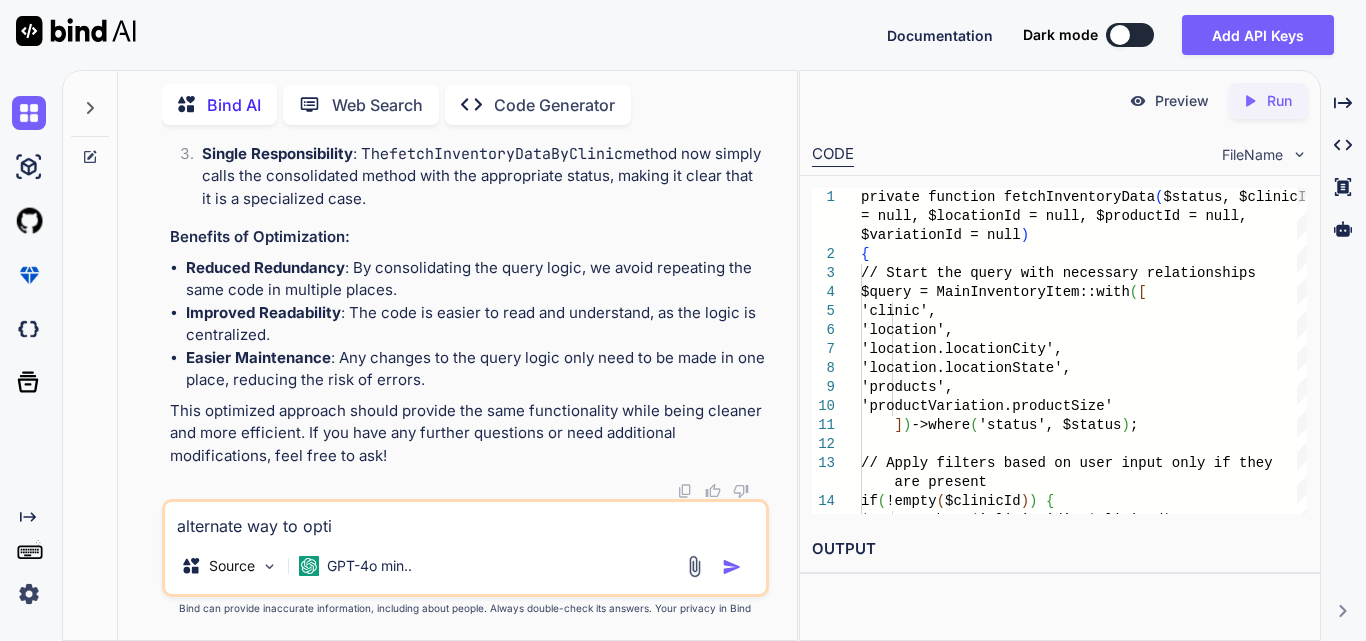 type on "alternate way to optim" 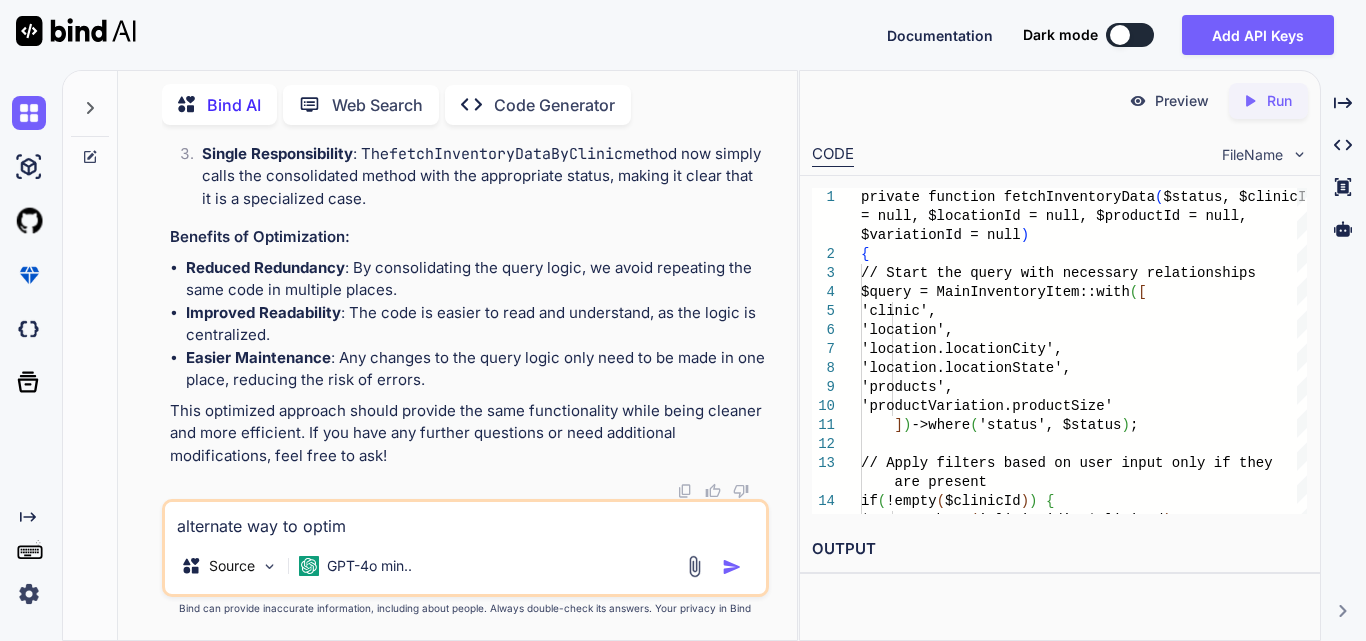 type on "alternate way to optimi" 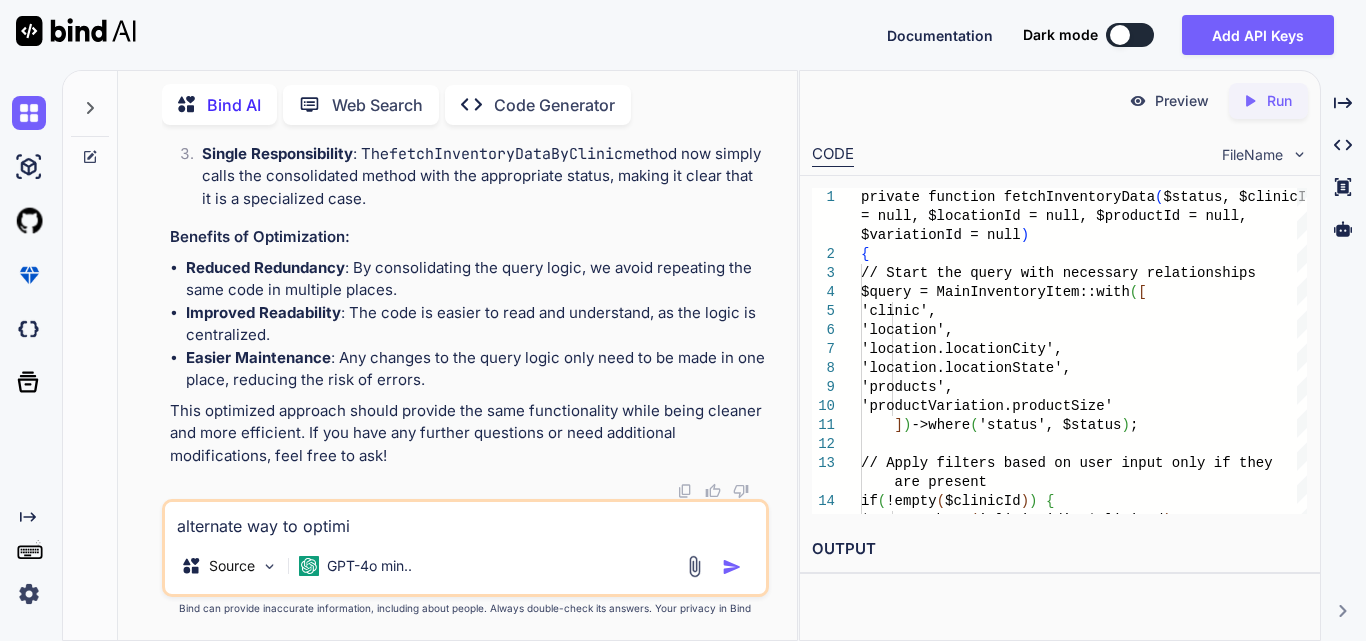 type on "alternate way to optimiz" 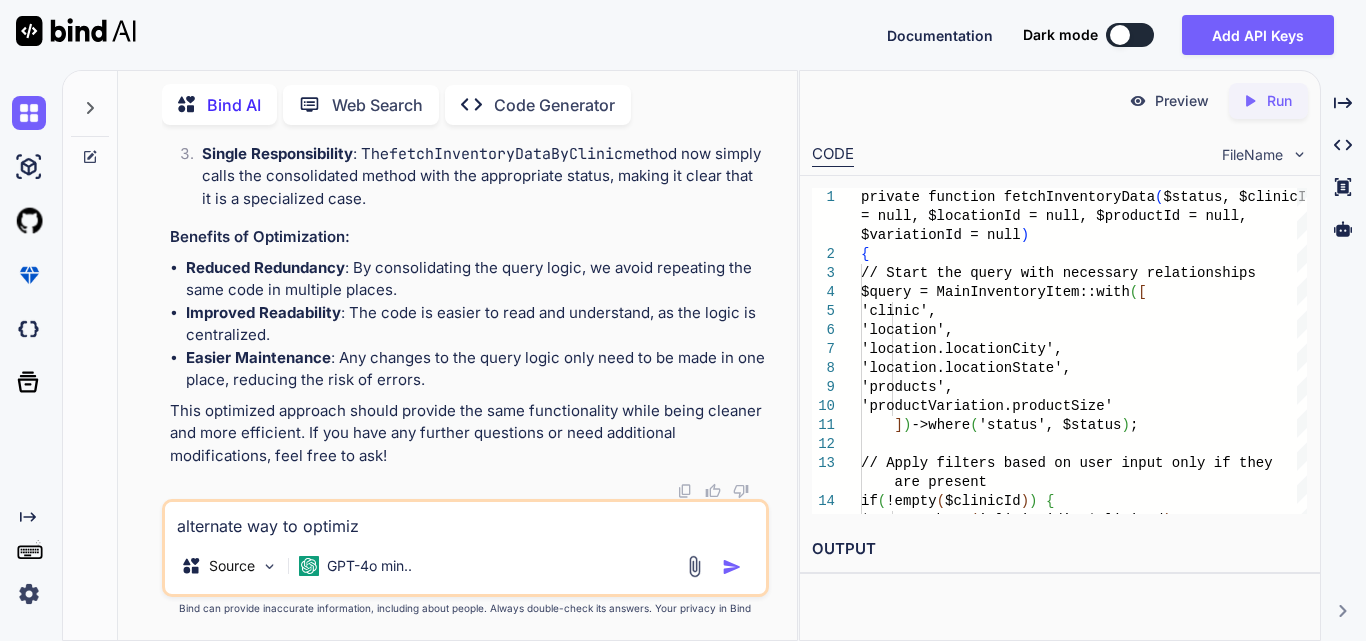 type on "alternate way to optimize" 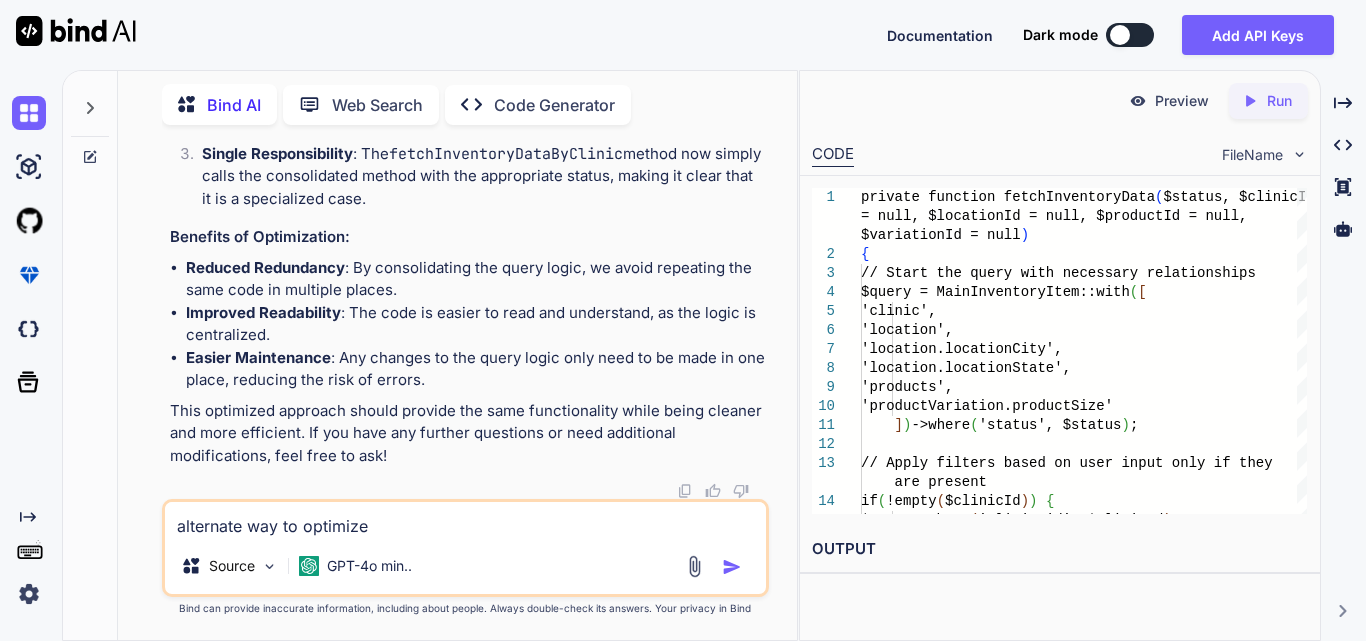 type on "alternate way to optimize" 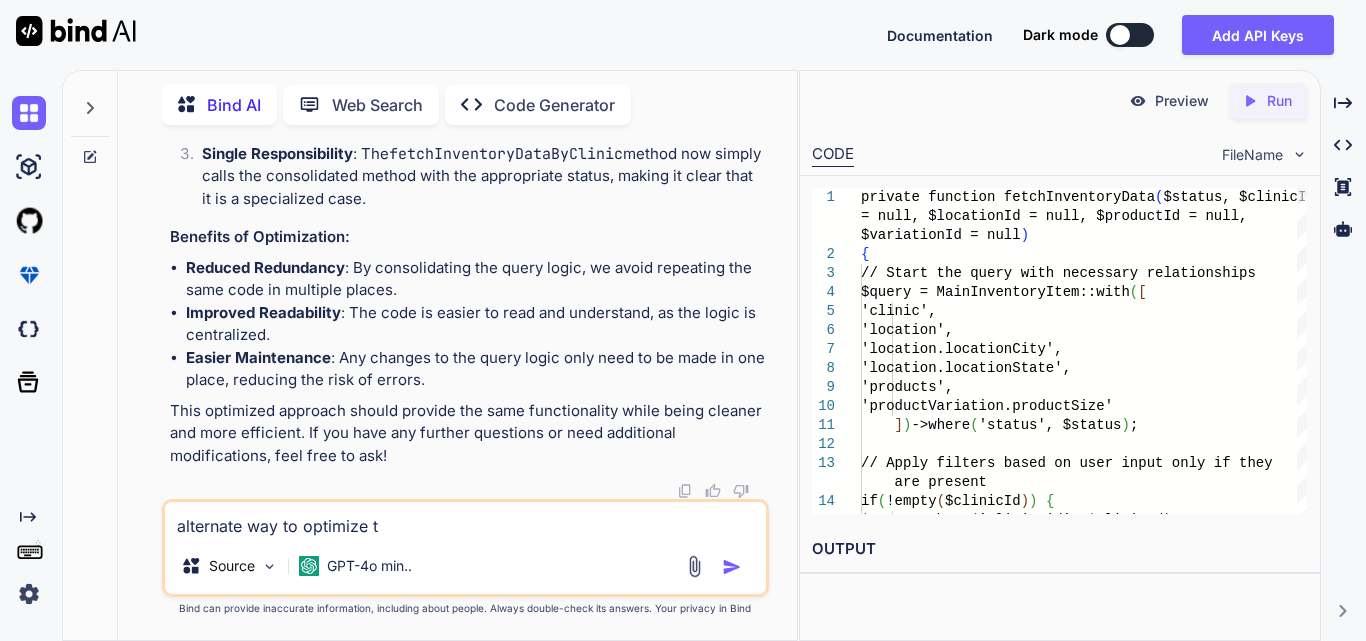 type on "alternate way to optimize th" 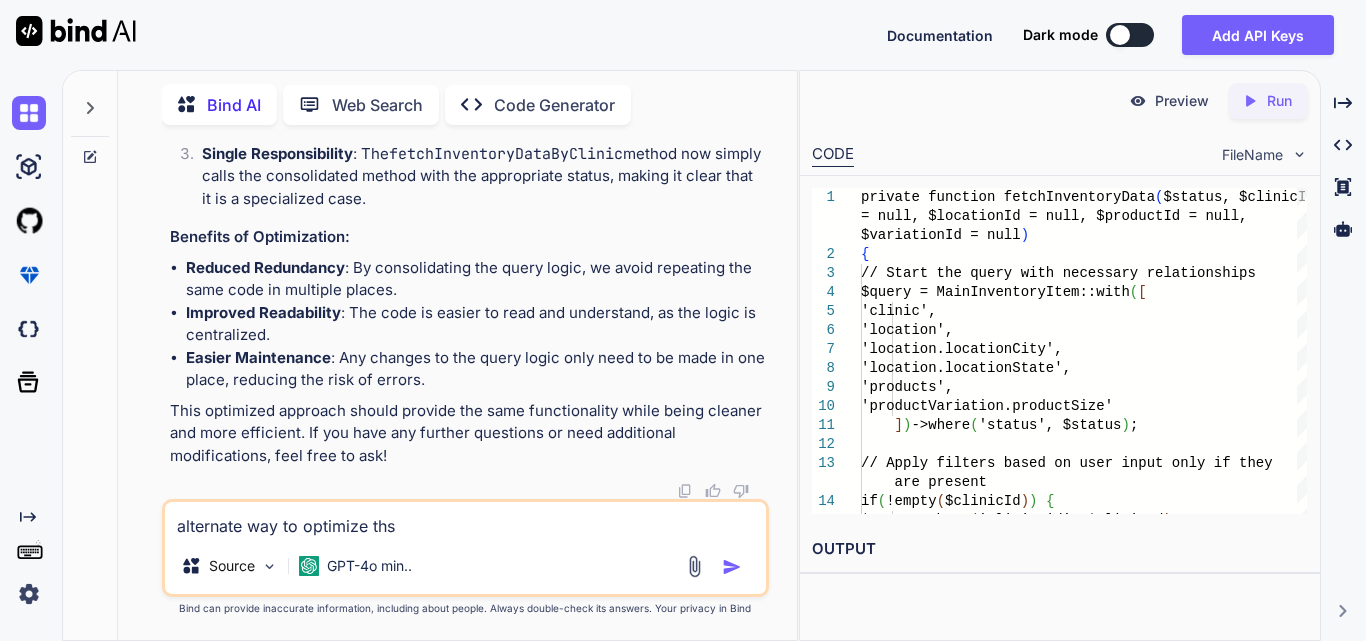 type on "alternate way to optimize thsd" 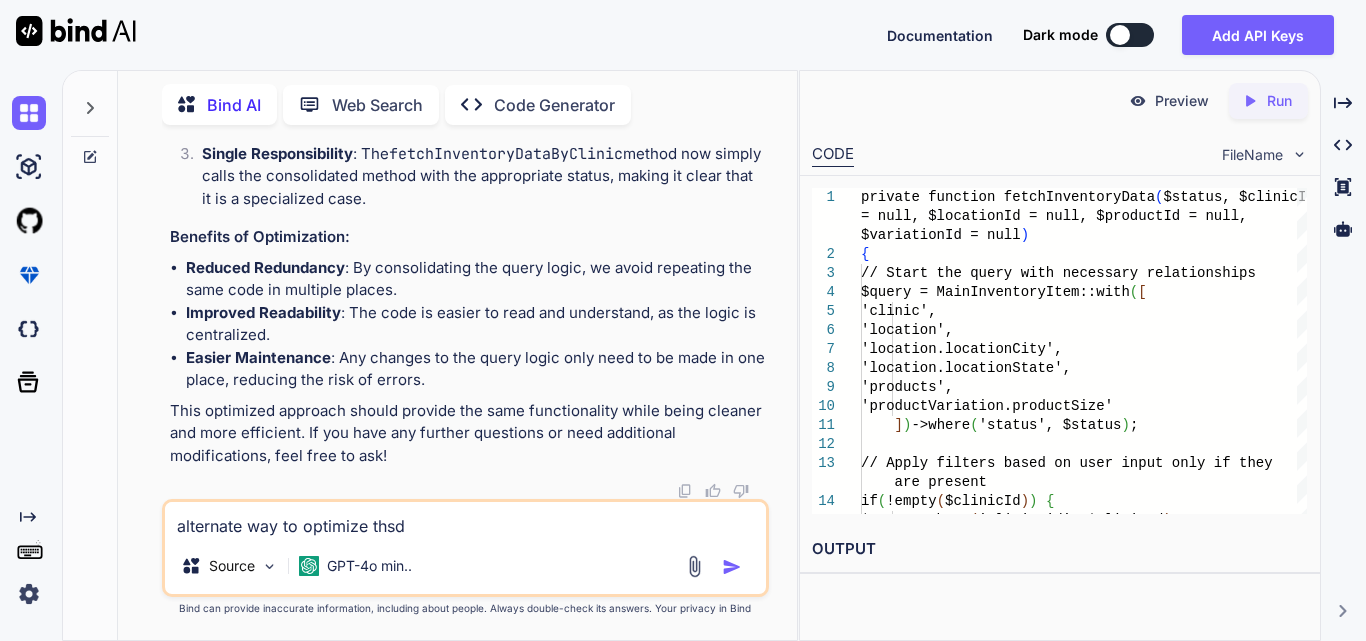 type on "x" 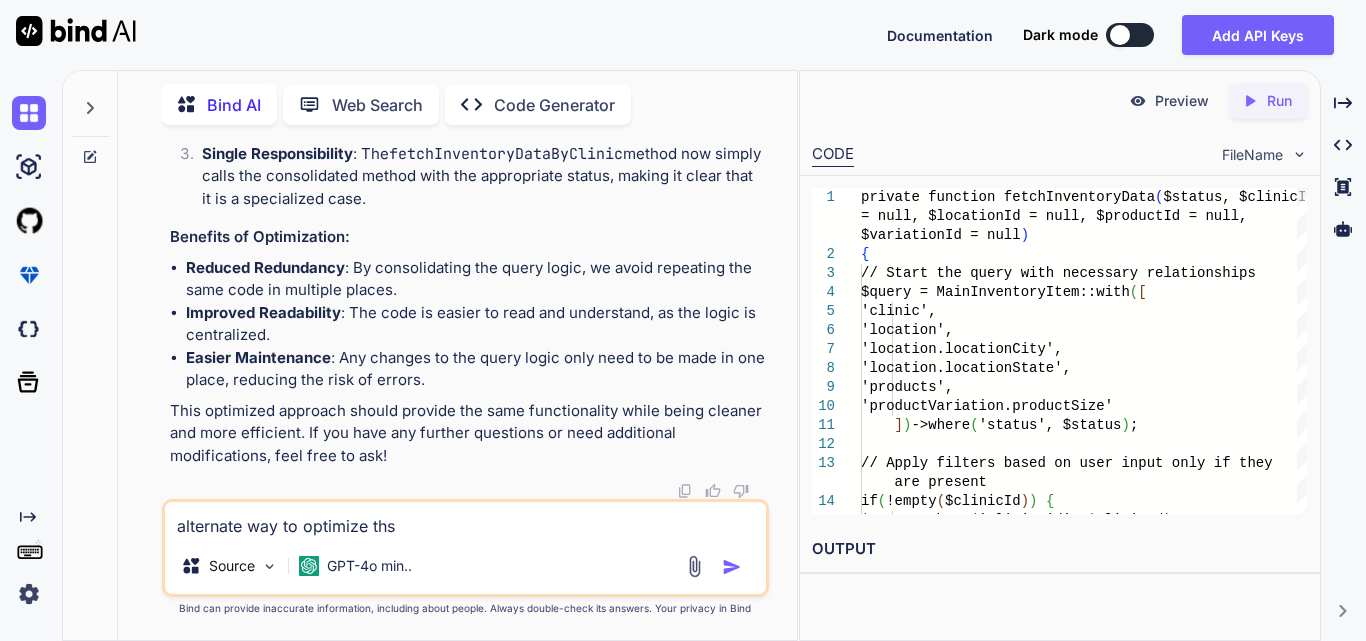 type on "alternate way to optimize th" 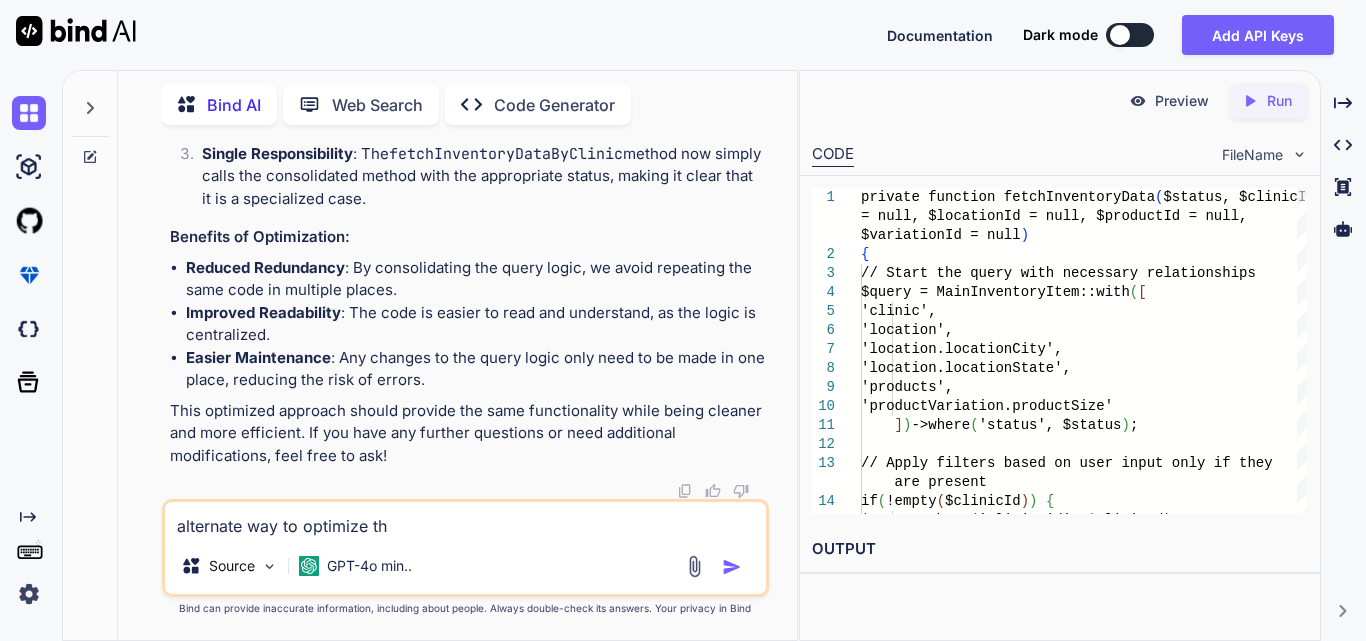 type on "alternate way to optimize thi" 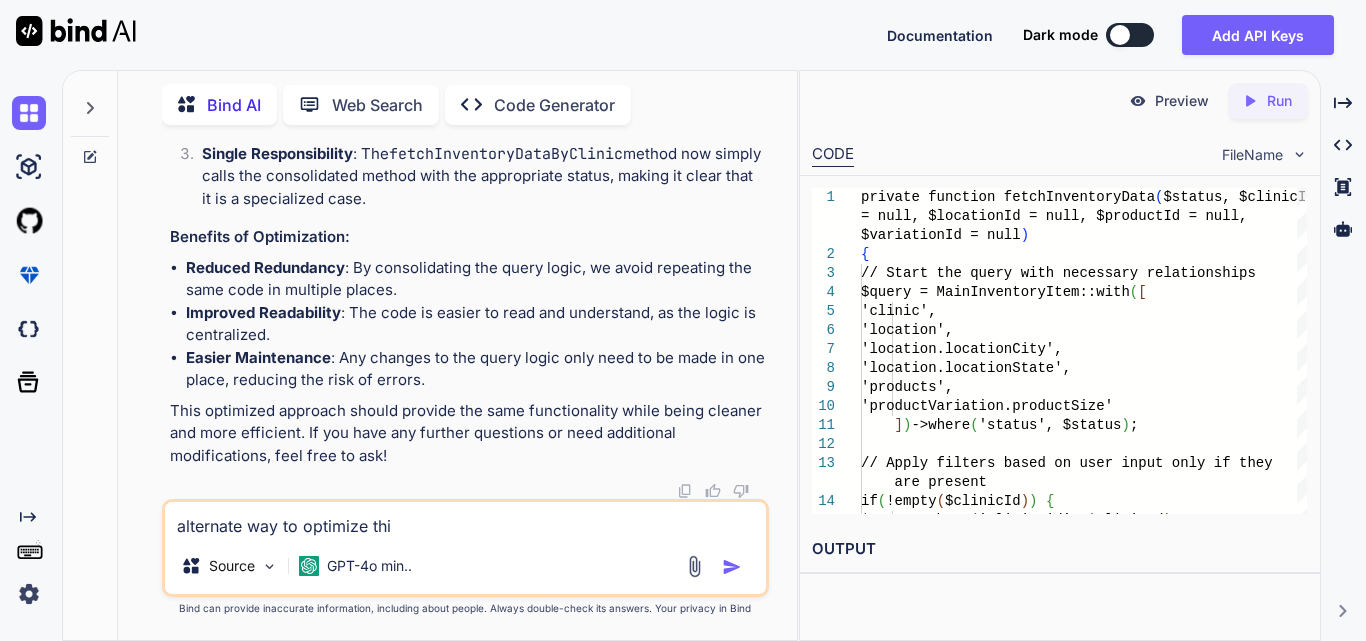 type on "alternate way to optimize this" 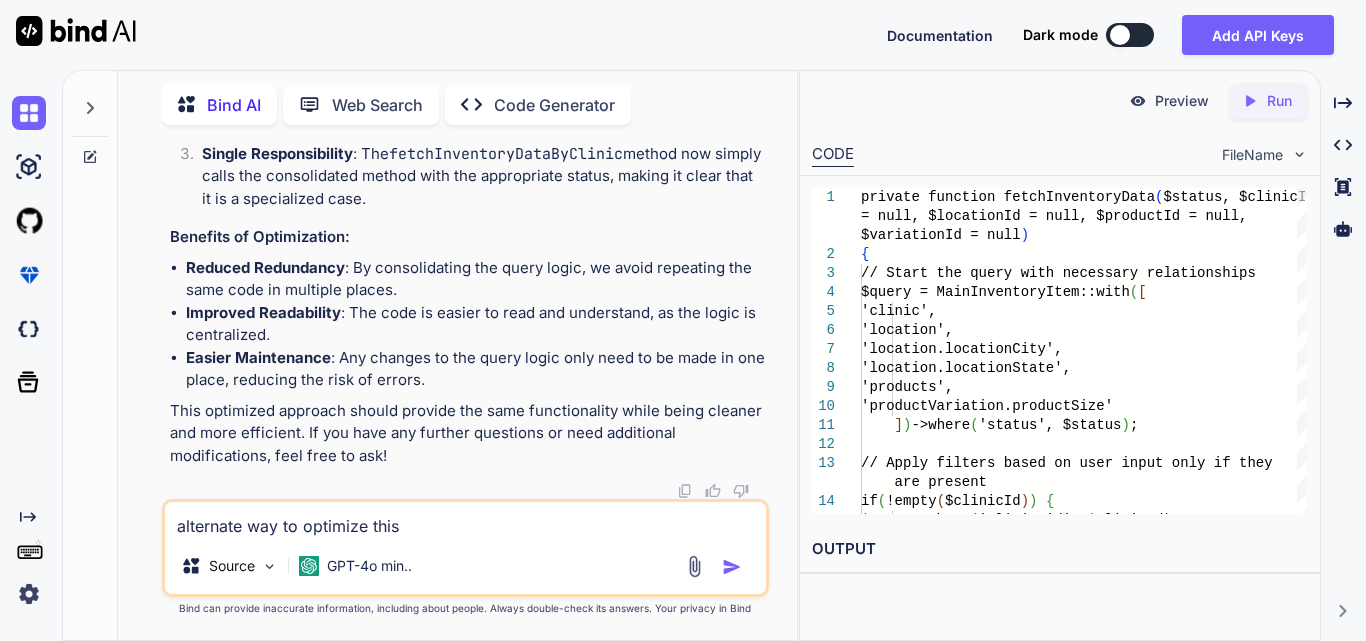 type on "alternate way to optimize this" 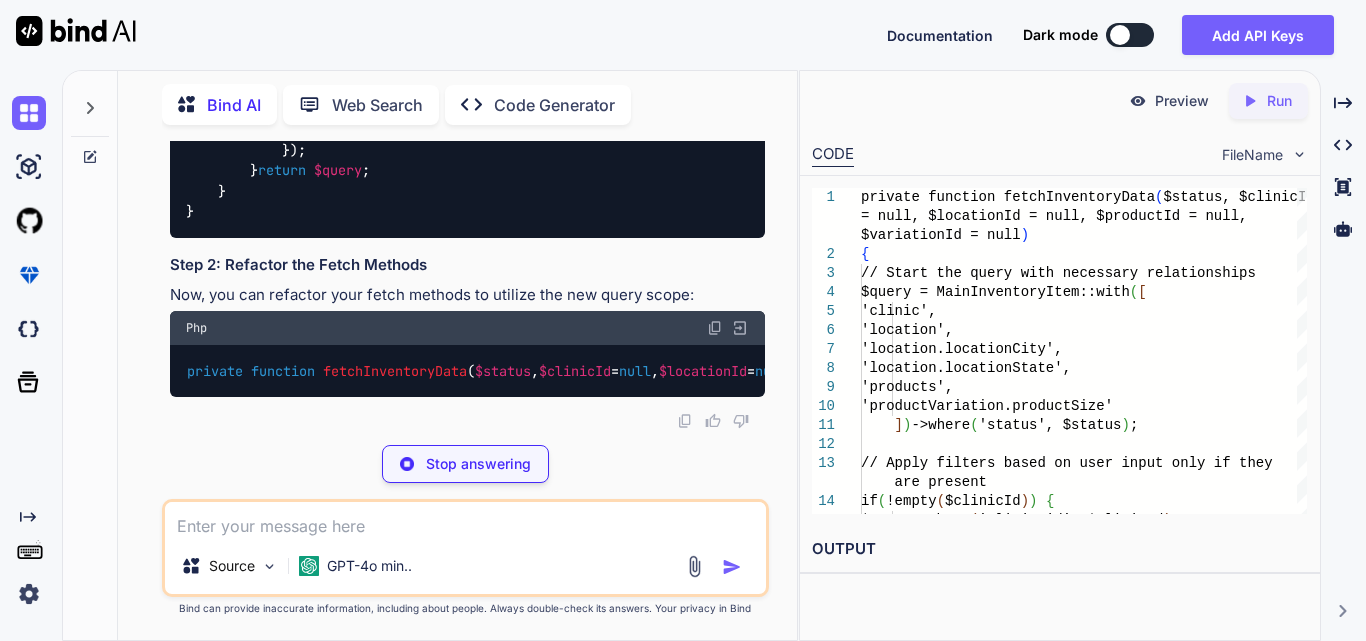scroll, scrollTop: 175848, scrollLeft: 0, axis: vertical 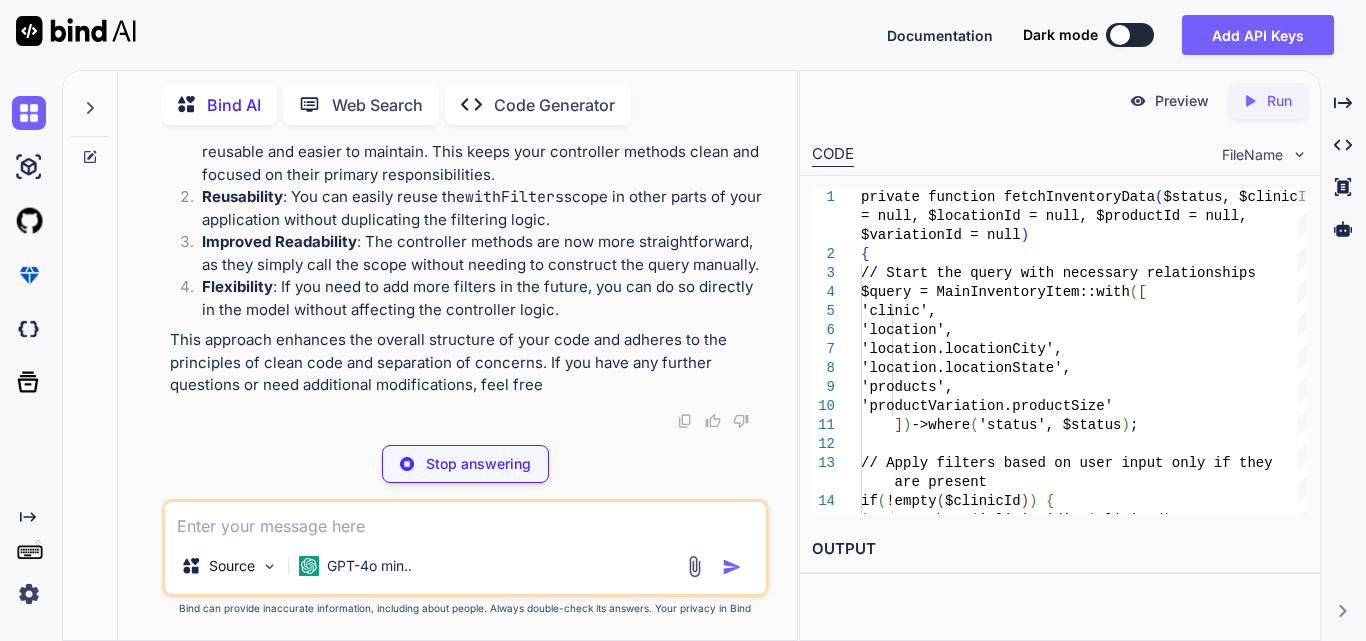 type on "x" 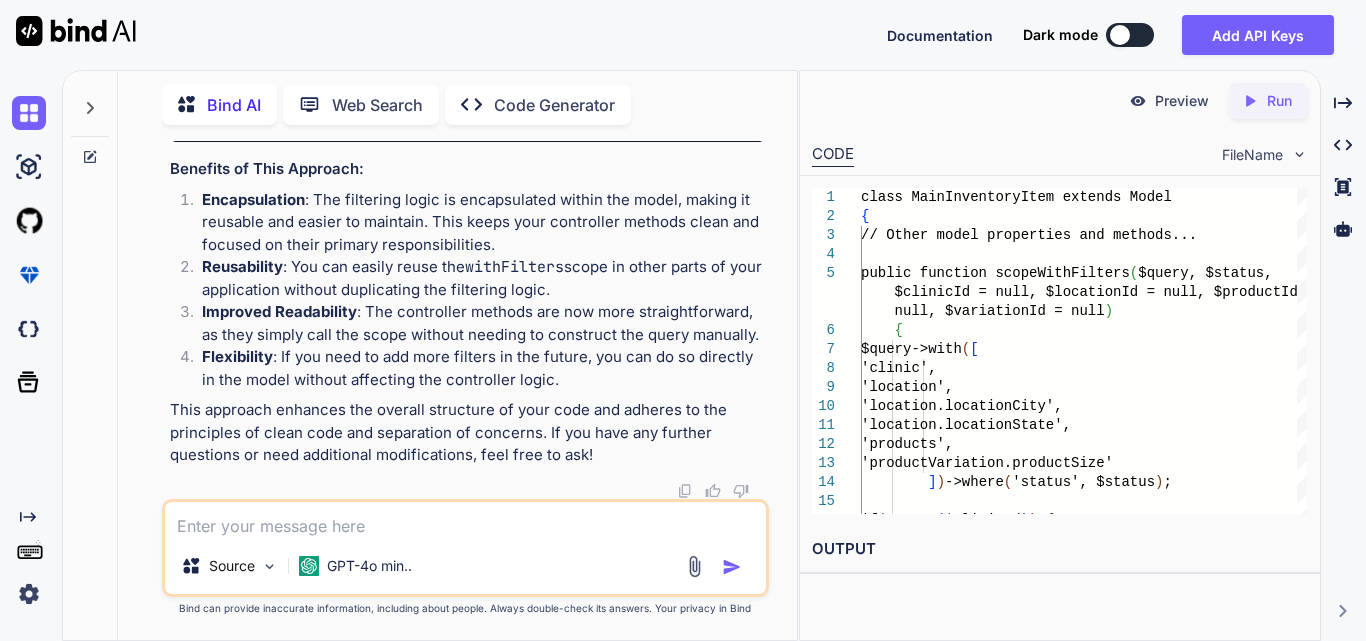 drag, startPoint x: 221, startPoint y: 213, endPoint x: 697, endPoint y: 212, distance: 476.00104 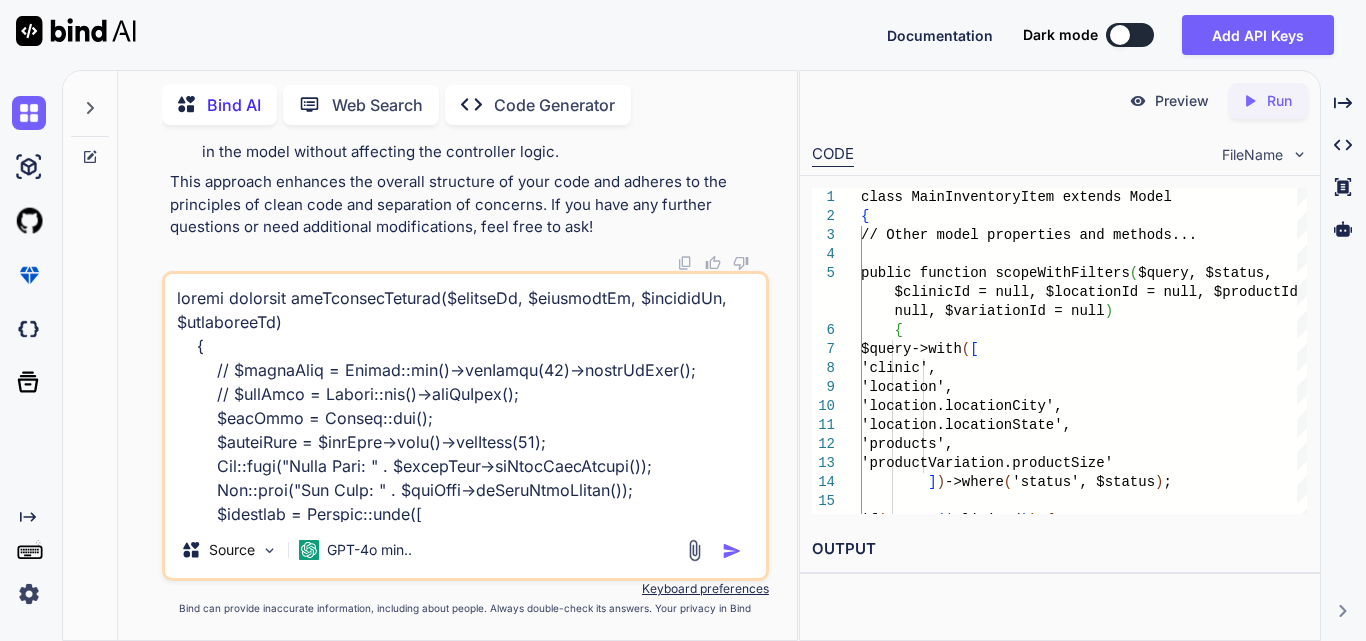 scroll, scrollTop: 1874, scrollLeft: 0, axis: vertical 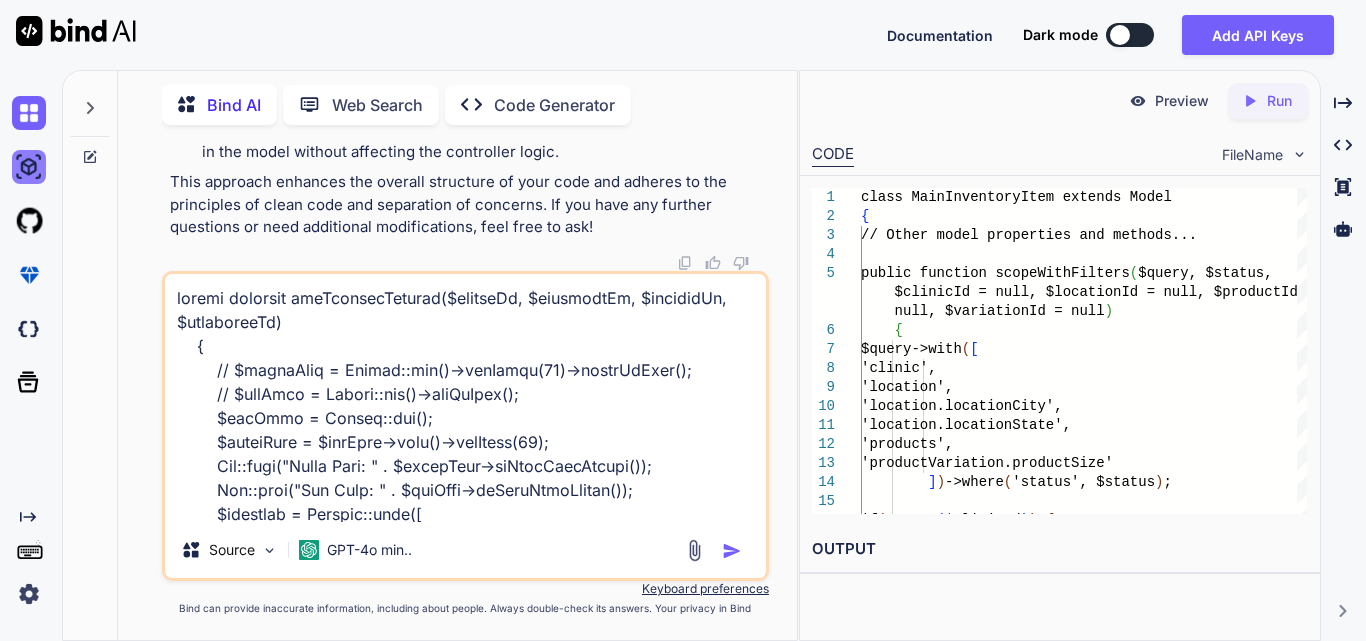 drag, startPoint x: 614, startPoint y: 519, endPoint x: 33, endPoint y: 181, distance: 672.1644 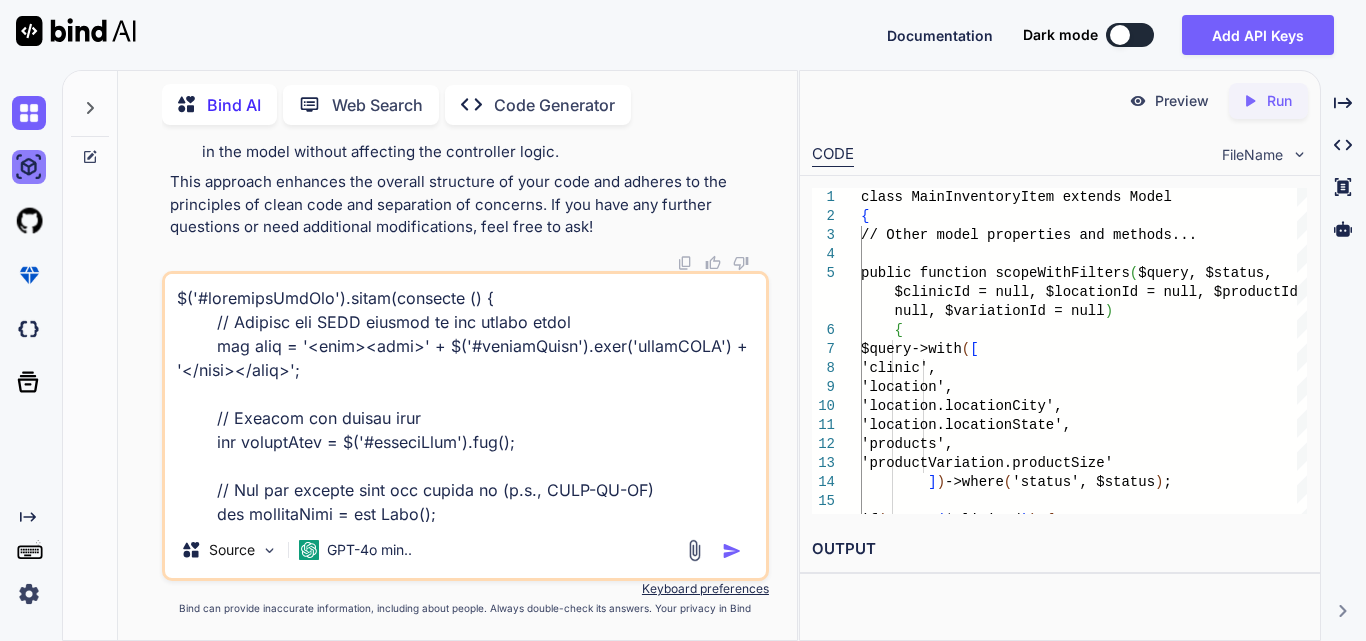 scroll, scrollTop: 1250, scrollLeft: 0, axis: vertical 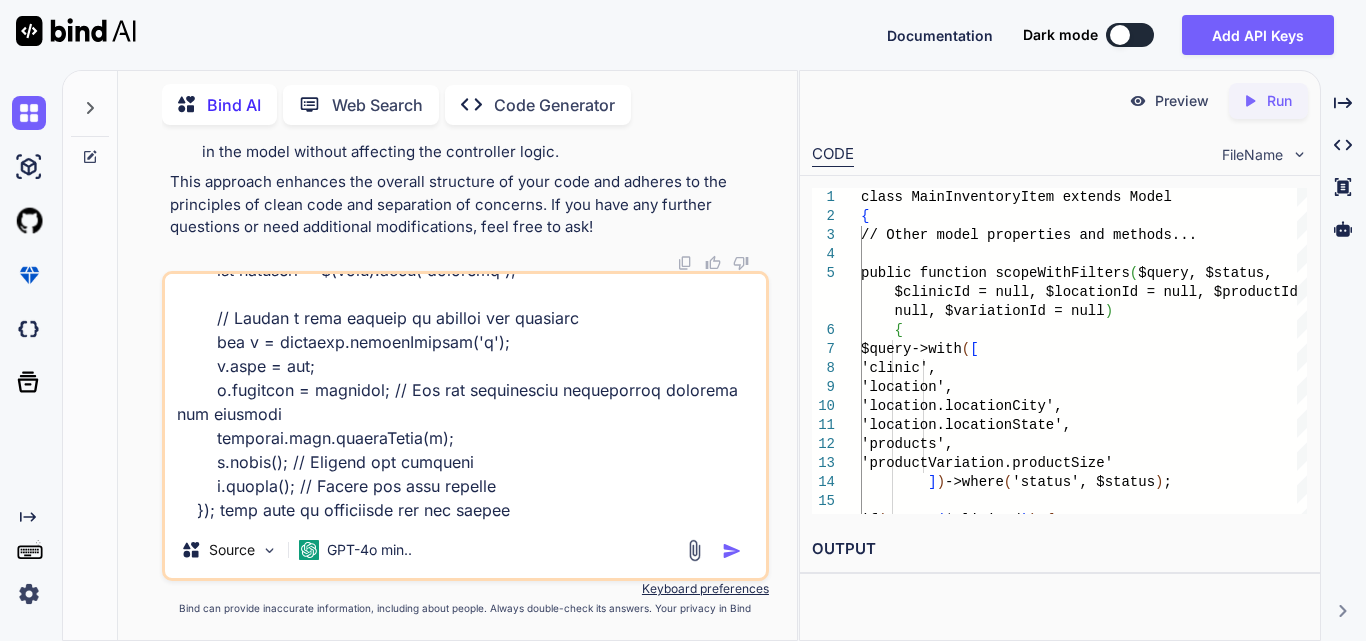 type on "var reportType = $('#reportType').val();
// Get the current date and format it (e.g., YYYY-MM-DD)
var currentDate = new Date();
var formattedDate = currentDate.toISOString().split('T')[0]; // Format as YYYY-MM-DD
// Send the HTML content to the server using AJAX
$.ajax({
url: 'reporting/generate-pdf',
type: 'GET',
data: { html: html },
xhrFields: {
responseType: 'blob' // Set the response type to blob for binary data
},
success: function (data) {
// Create a URL for the PDF blob
var url = window.URL.createObjectURL(data);
// Set the src of the iframe for preview
$('#pdfPreview').at..." 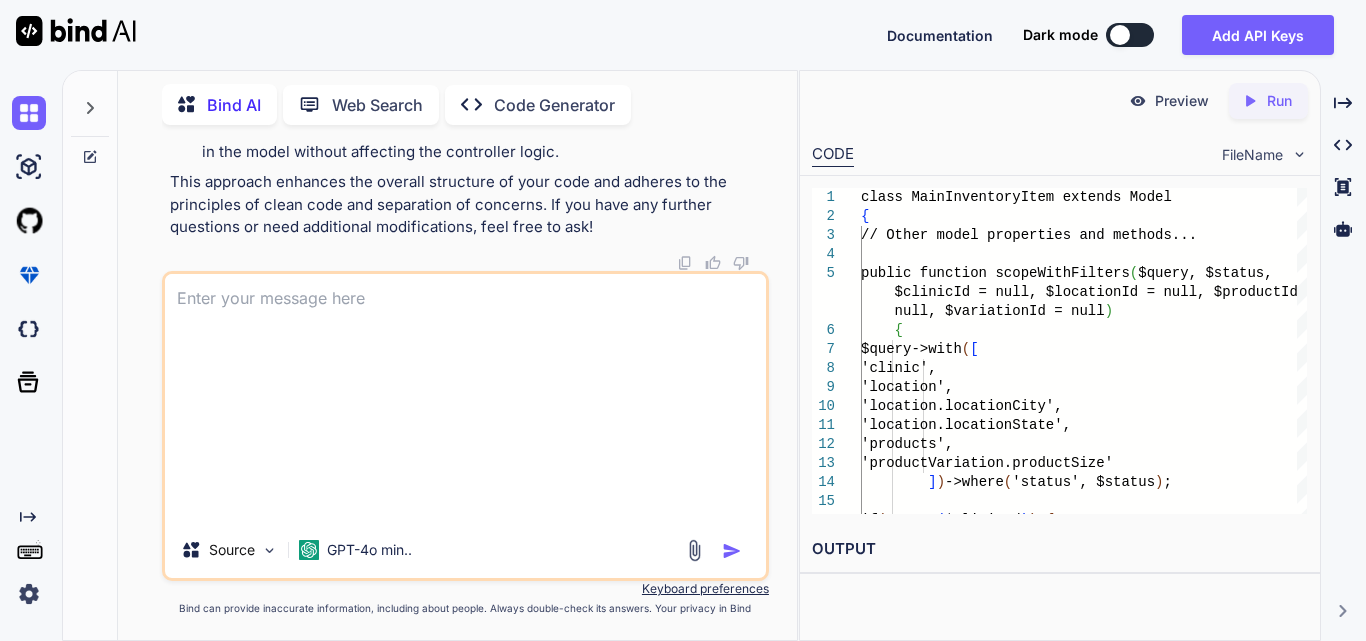 scroll, scrollTop: 0, scrollLeft: 0, axis: both 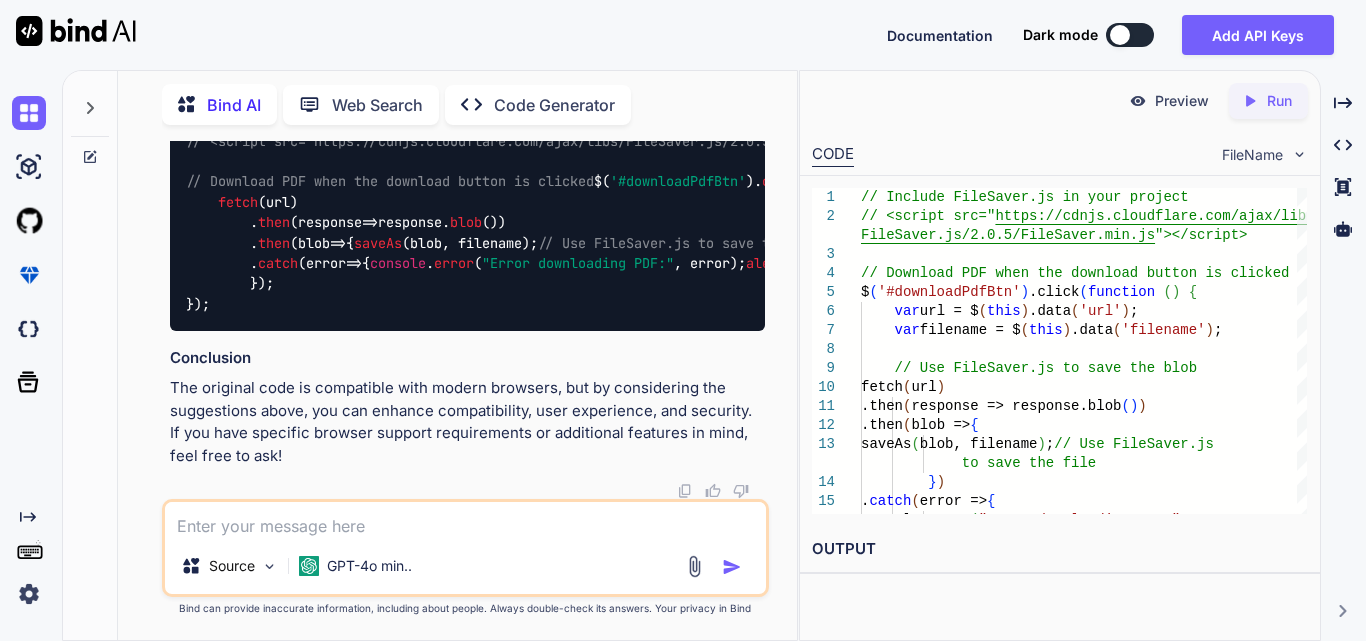 drag, startPoint x: 429, startPoint y: 269, endPoint x: 652, endPoint y: 340, distance: 234.0299 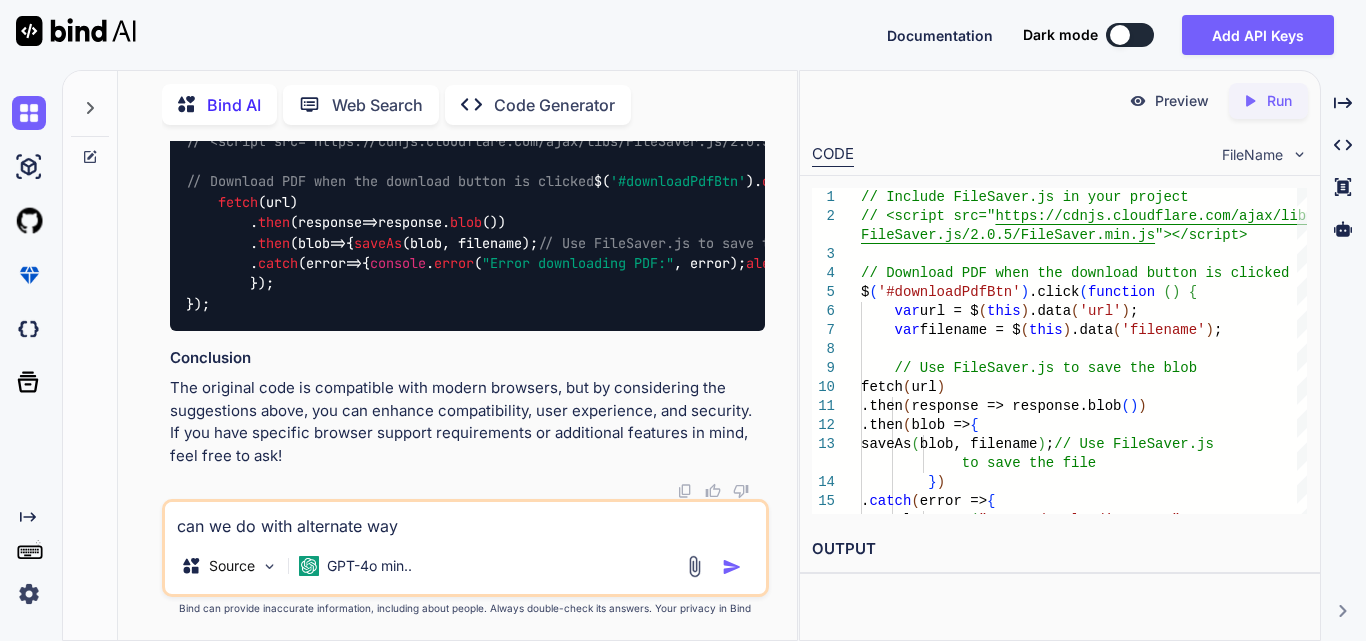 type on "can we do with alternate way" 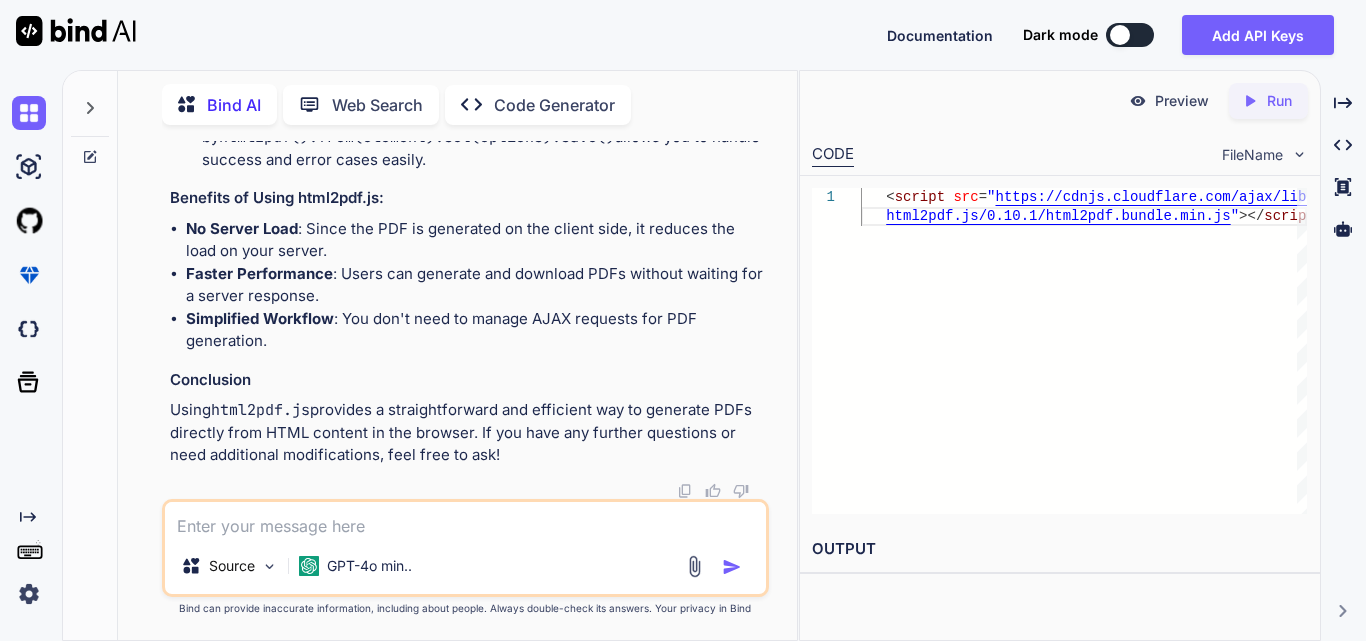 scroll, scrollTop: 179814, scrollLeft: 0, axis: vertical 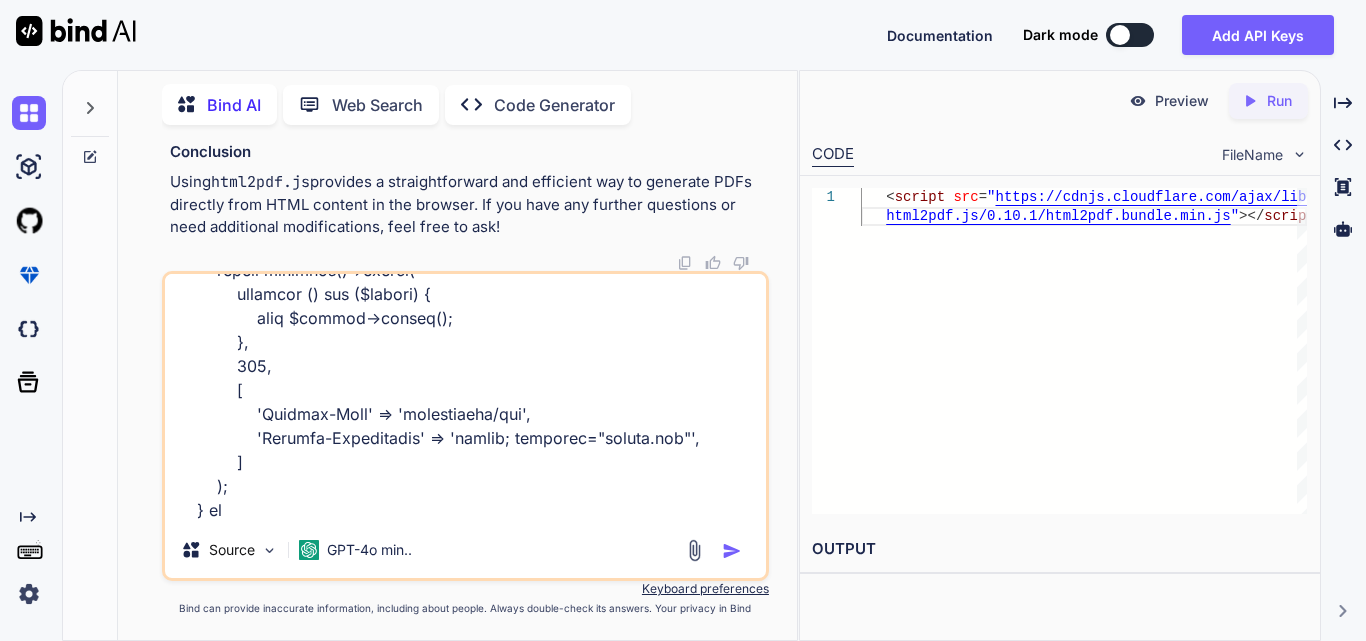 drag, startPoint x: 207, startPoint y: 514, endPoint x: 236, endPoint y: 514, distance: 29 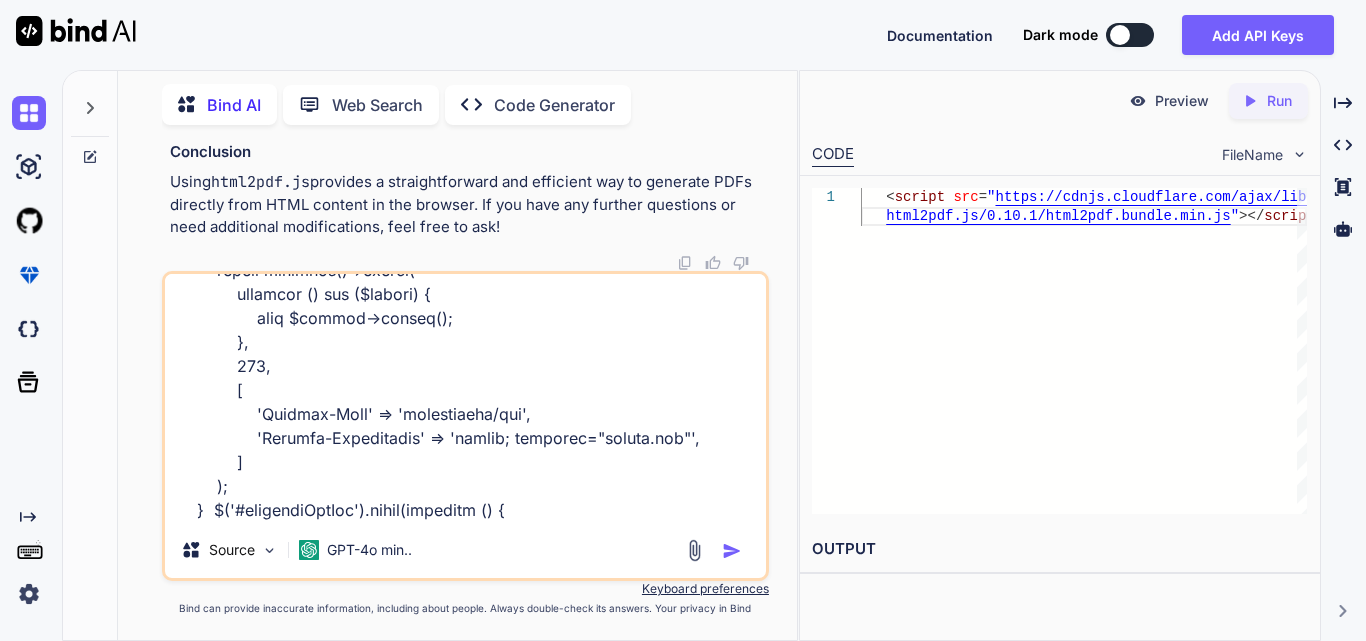 scroll, scrollTop: 1730, scrollLeft: 0, axis: vertical 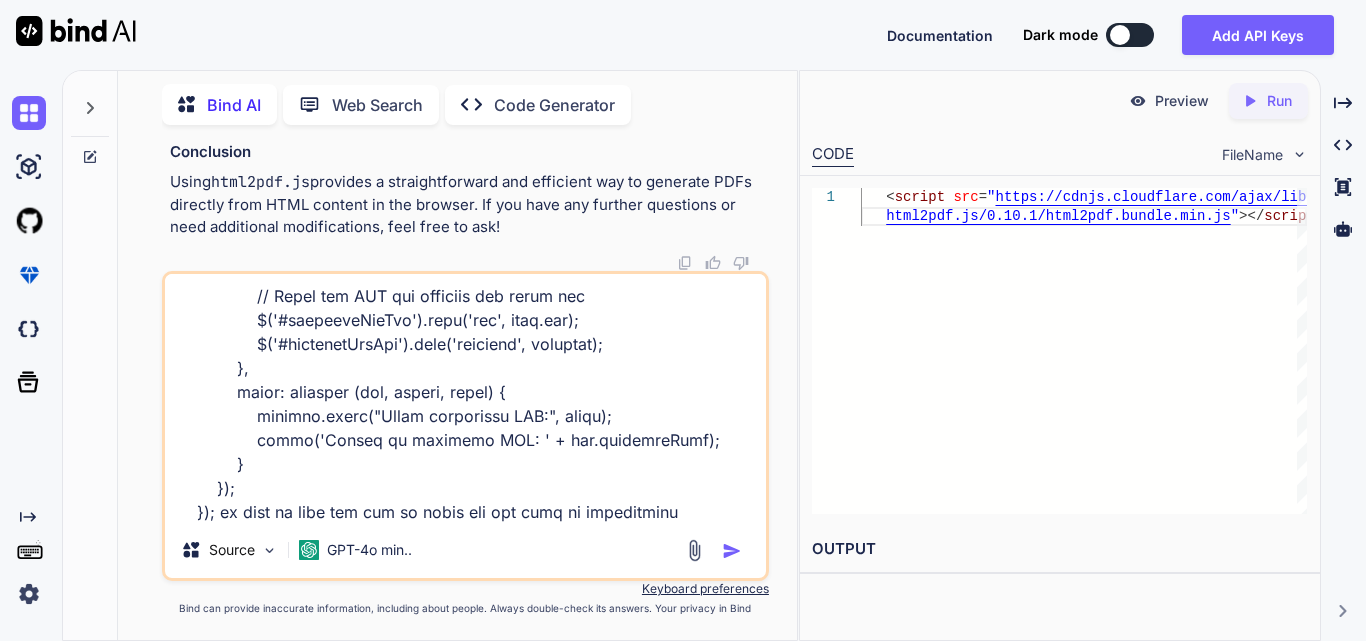 type on "public function generatePdf(Request $request)
{
// Validate the incoming request
// $request->validate([
//     'html' => 'required|string',
// ]);
$html = $request->input('html');
// Include the logo image
$logoPath = public_path('assets/images/Logo.png');
if (!file_exists($logoPath)) {
return response()->json(['success' => false, 'message' => 'Logo image not found'], 404);
}
$imageData = base64_encode(file_get_contents($logoPath));
$imageSrc = 'data:image/png;base64,' . $imageData;
// Render the Blade view with the HTML and image source
$pdfHtml = view('pdf.distributor-reportpdf', compact('html', 'imageSrc'))->render();
// Set up DOMPDF
$options = new Options();
$options->set('isRemoteEnabled', true);
$options->set('defaultPaperSize', 'A4');
$options->set('defaultPaperOrientation', 'landscape');
$dompdf = new Dompdf($options);
..." 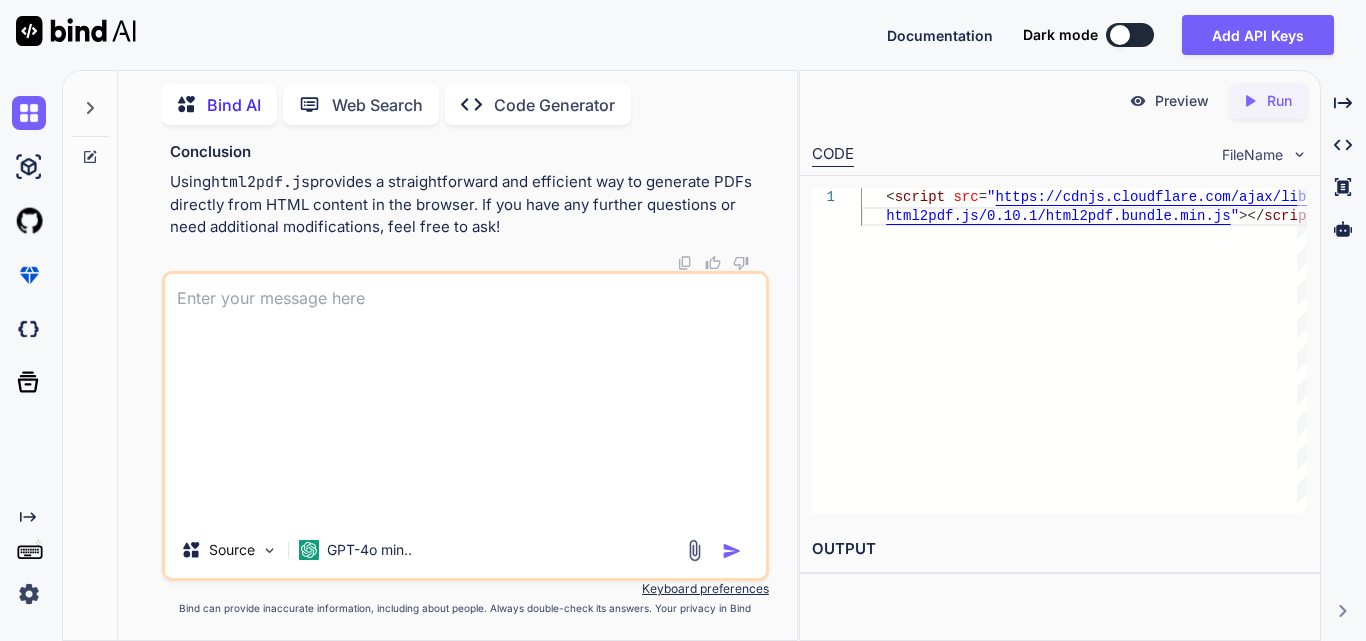 scroll, scrollTop: 0, scrollLeft: 0, axis: both 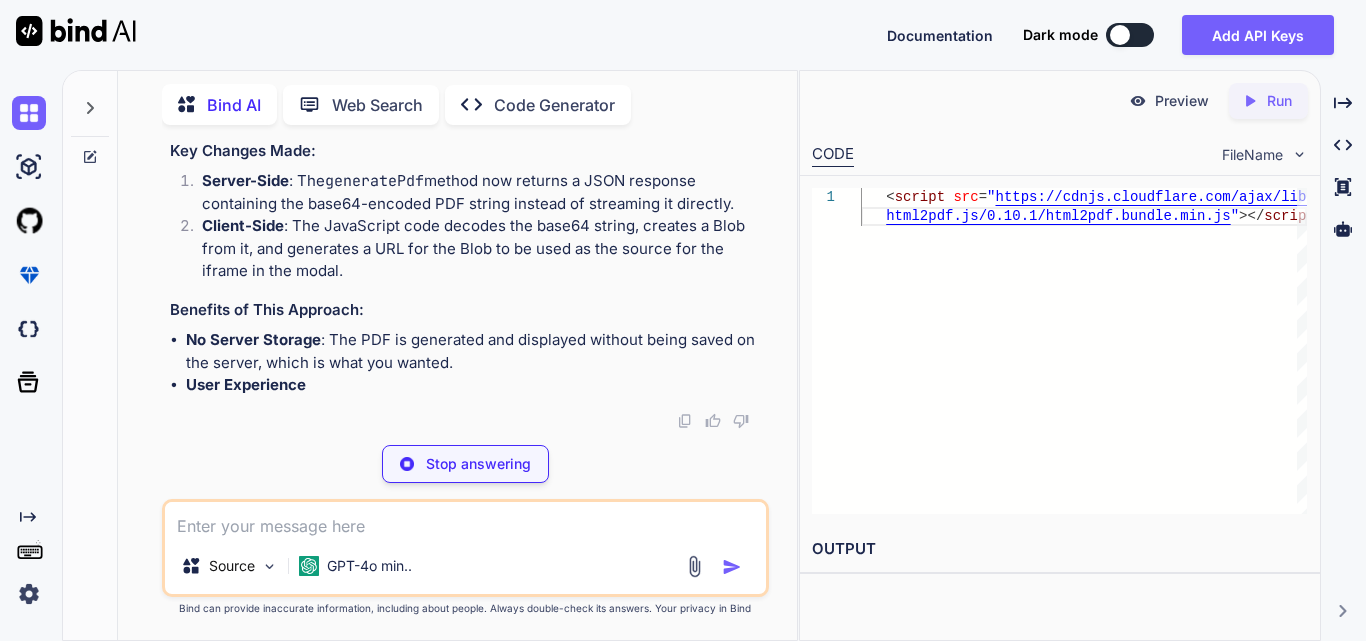 drag, startPoint x: 318, startPoint y: 315, endPoint x: 655, endPoint y: 324, distance: 337.12015 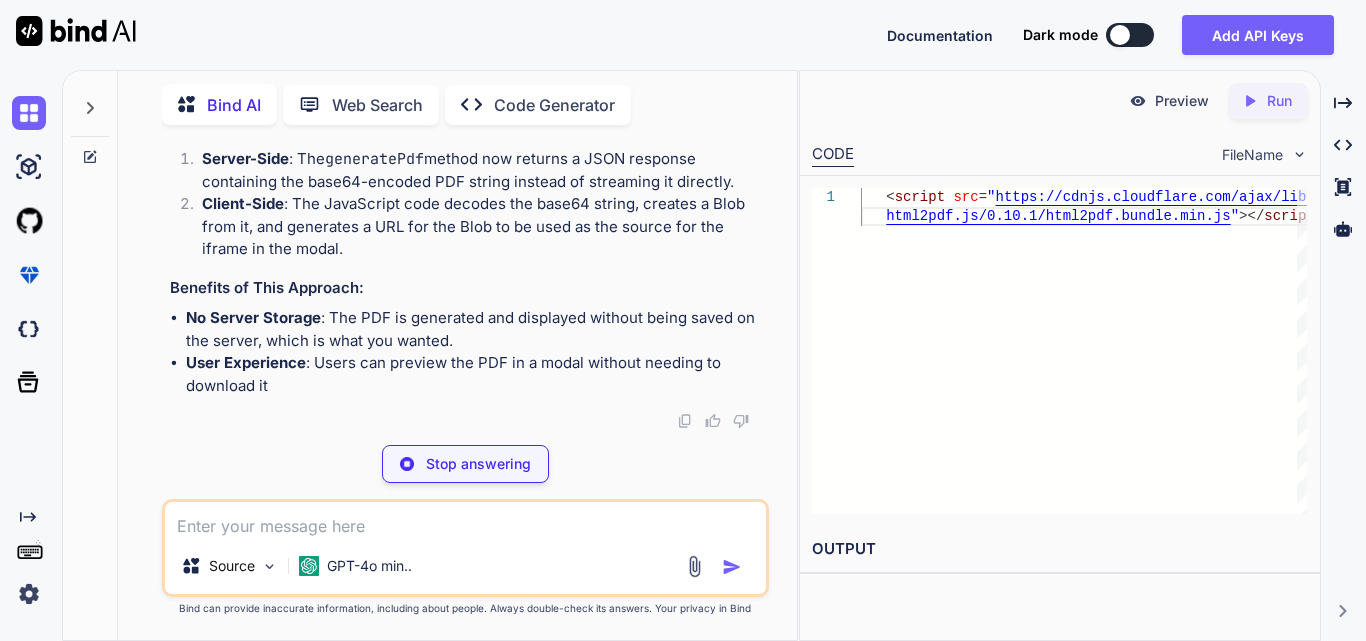 click on "'application/pdf'" at bounding box center [1022, -108] 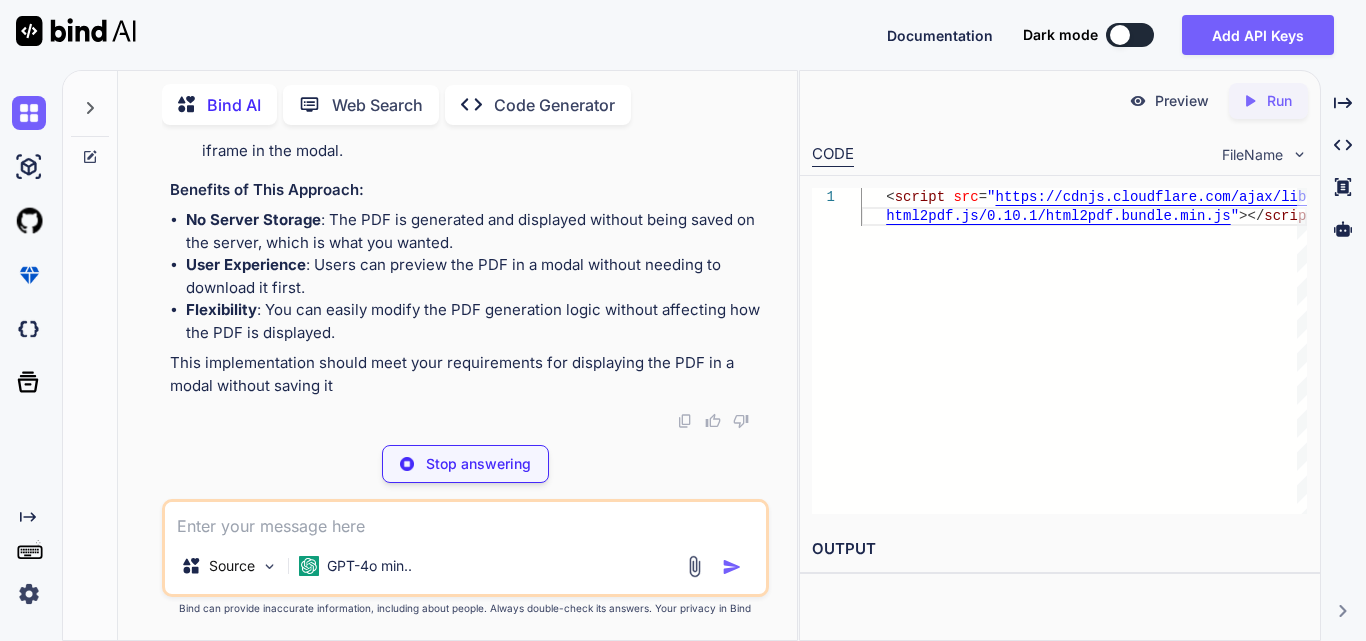 click on "'application/pdf'" at bounding box center (1022, -206) 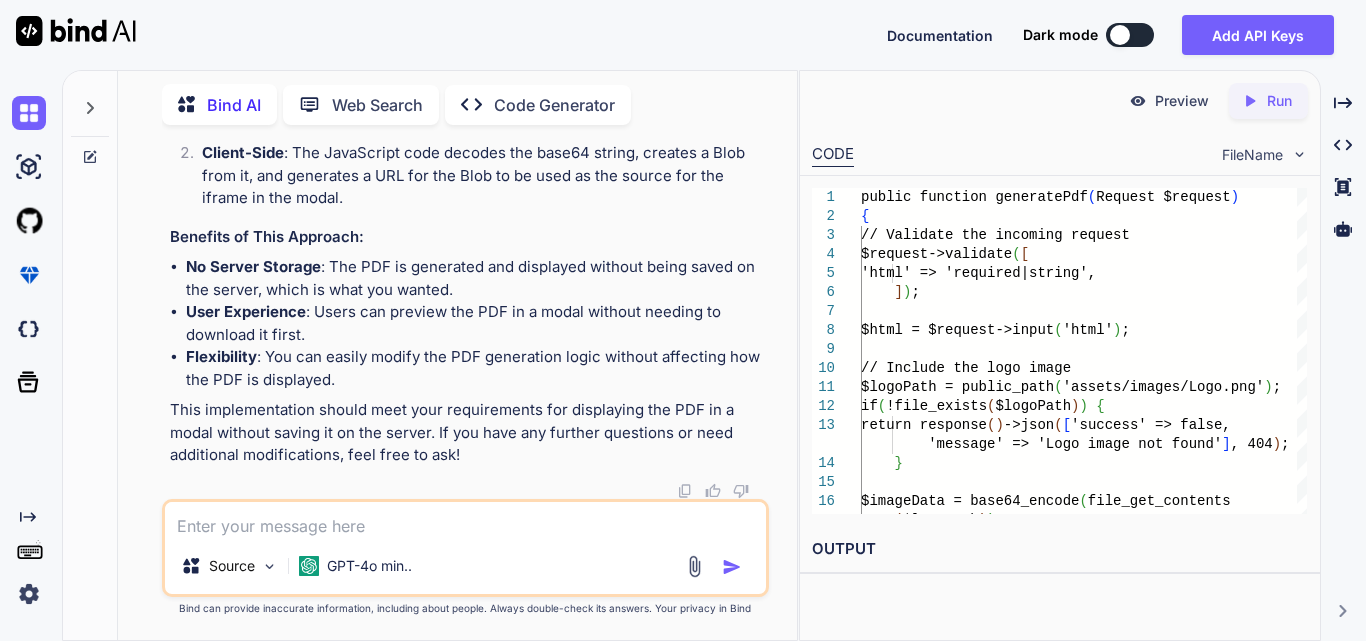 click at bounding box center (465, 520) 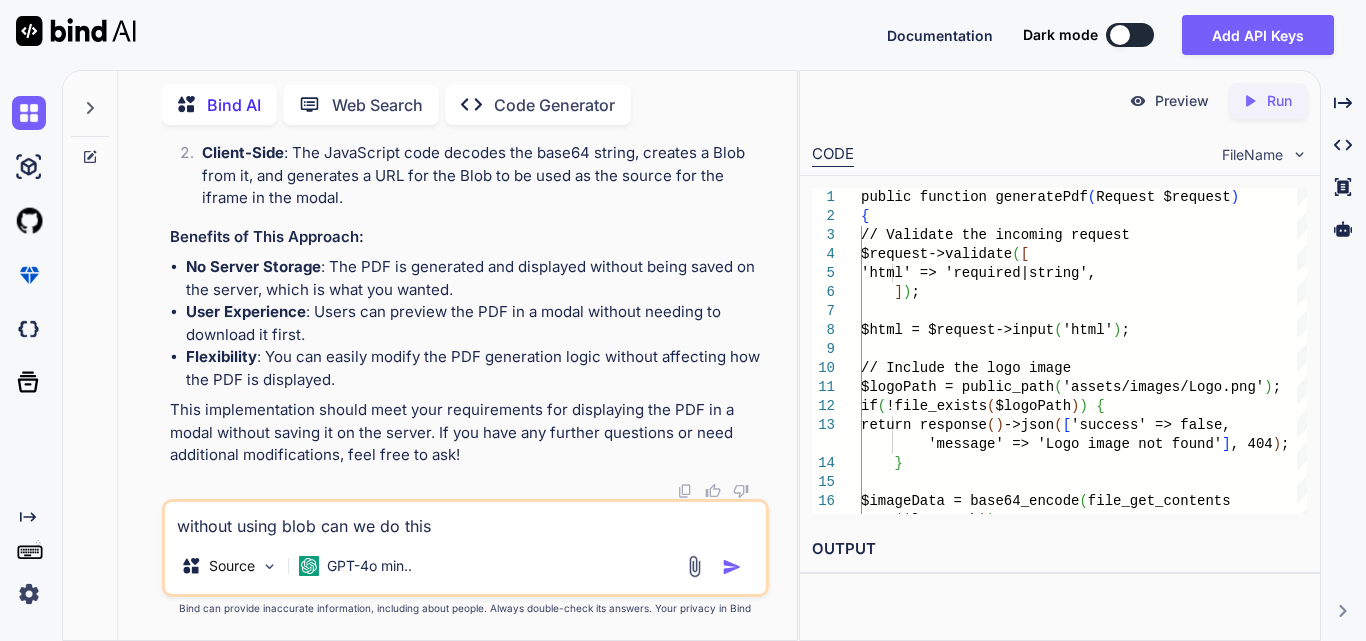 type on "without using blob can we do this" 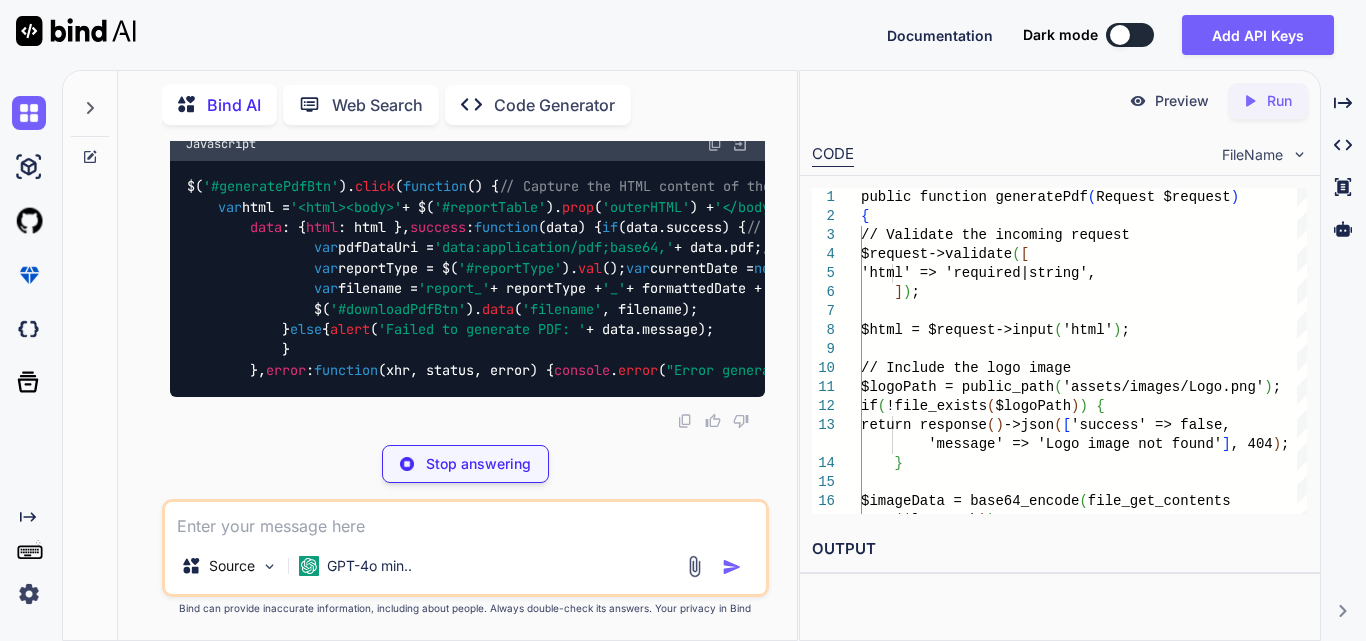 scroll, scrollTop: 186221, scrollLeft: 0, axis: vertical 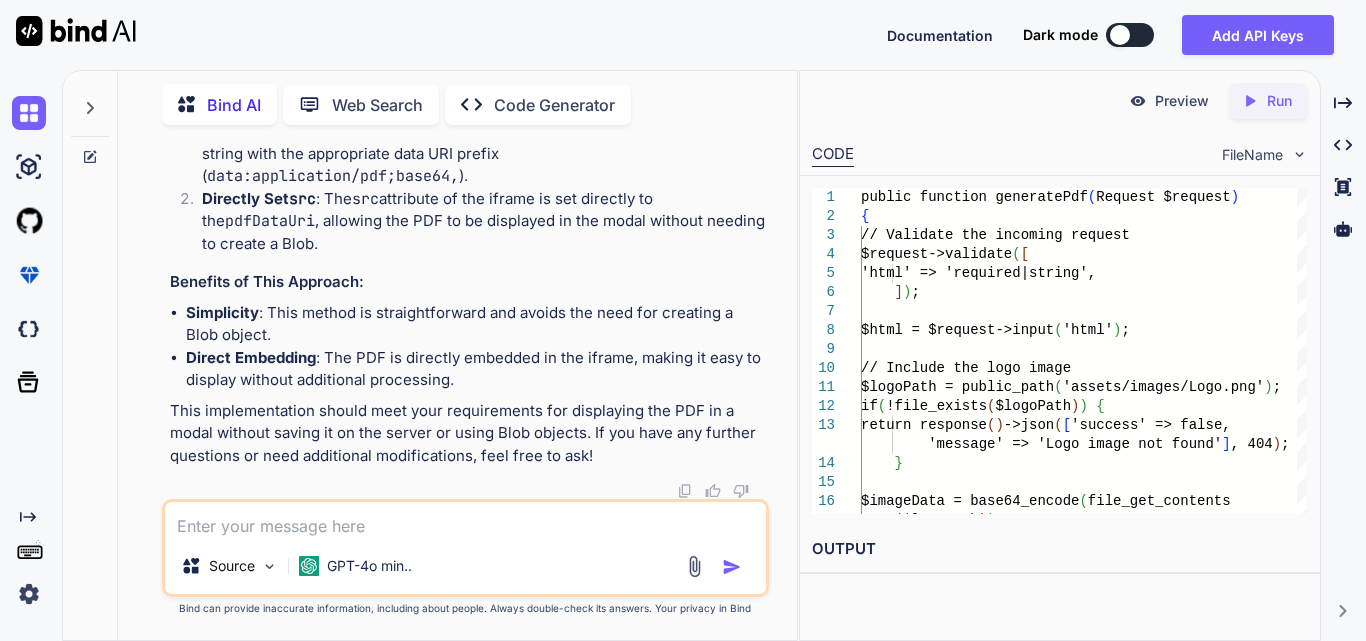 drag, startPoint x: 464, startPoint y: 203, endPoint x: 673, endPoint y: 203, distance: 209 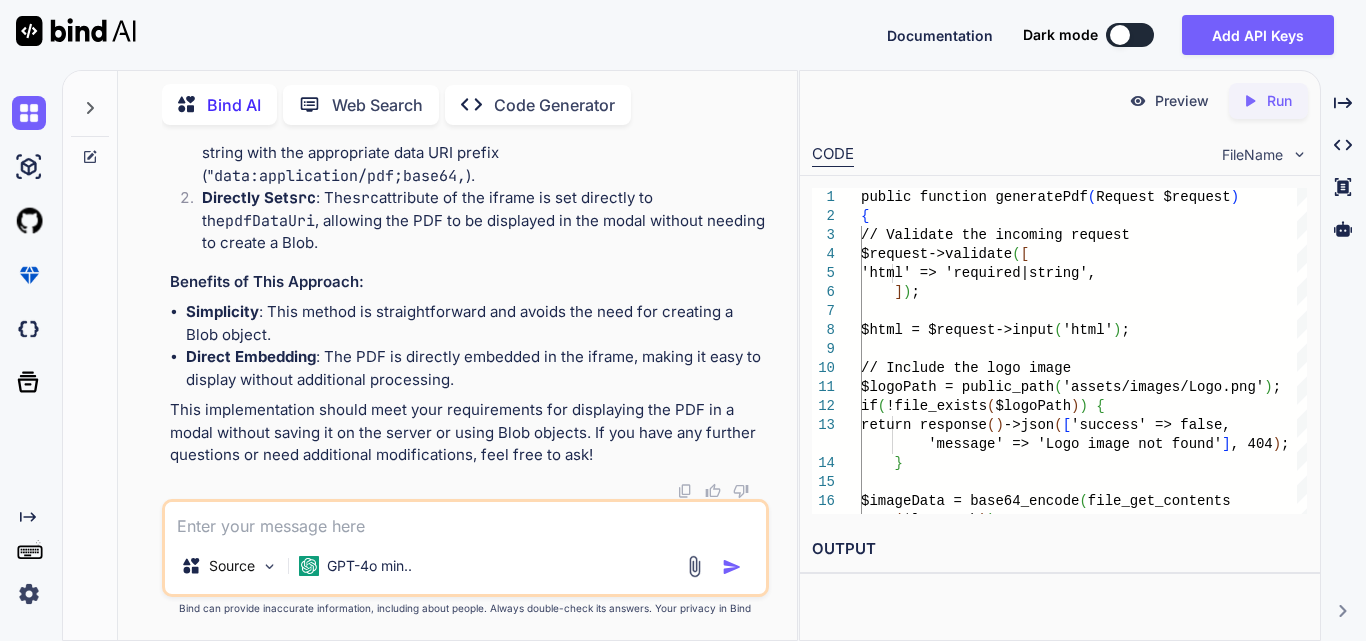 scroll, scrollTop: 185321, scrollLeft: 0, axis: vertical 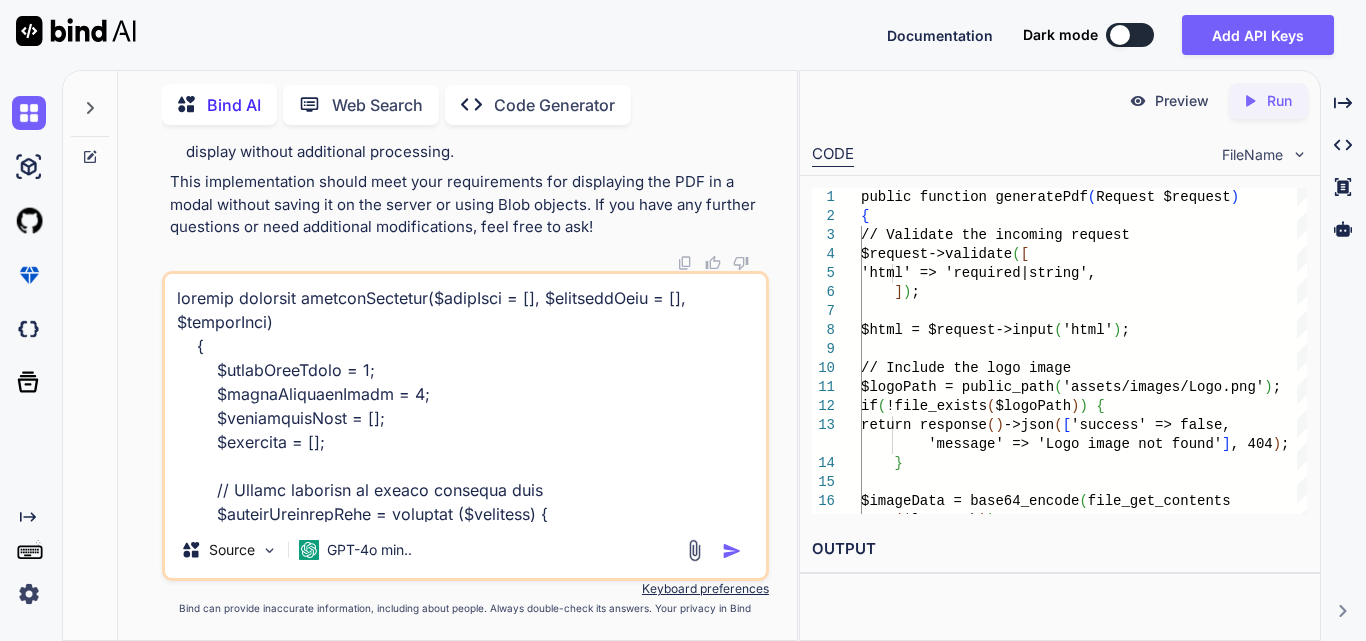drag, startPoint x: 261, startPoint y: 508, endPoint x: 181, endPoint y: 279, distance: 242.57164 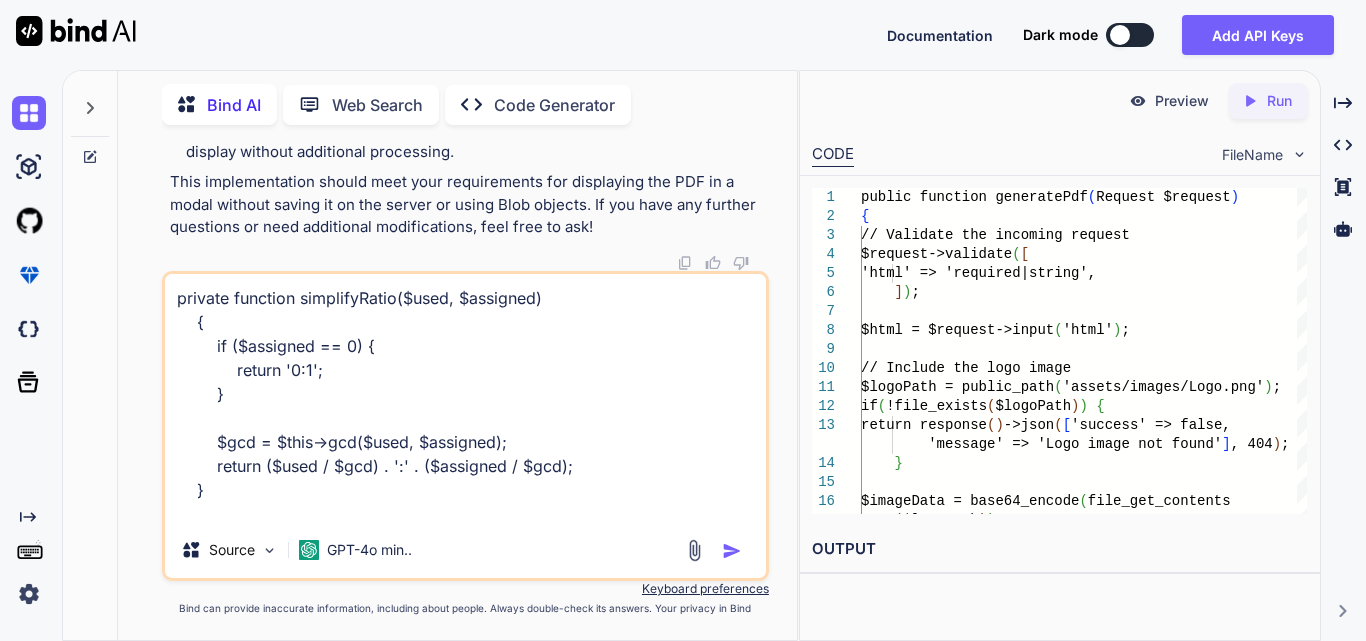 scroll, scrollTop: 266, scrollLeft: 0, axis: vertical 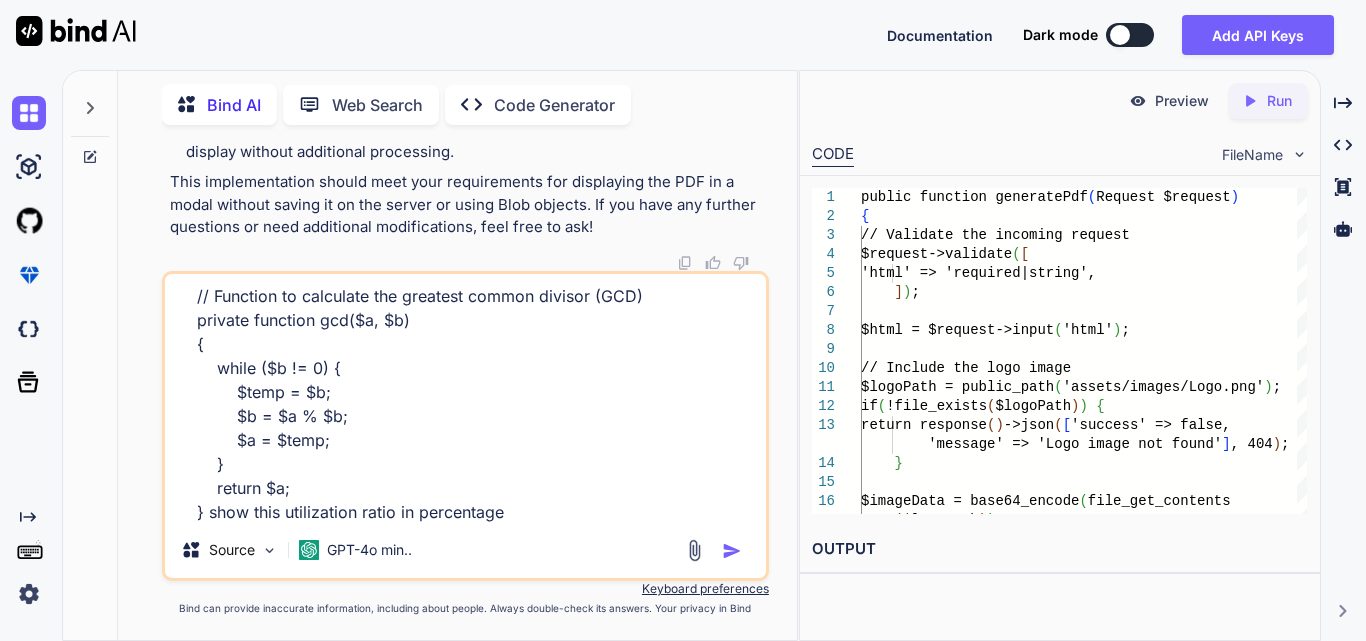 type on "private function simplifyRatio($used, $assigned)
{
if ($assigned == 0) {
return '0:1';
}
$gcd = $this->gcd($used, $assigned);
return ($used / $gcd) . ':' . ($assigned / $gcd);
}
// Function to calculate the greatest common divisor (GCD)
private function gcd($a, $b)
{
while ($b != 0) {
$temp = $b;
$b = $a % $b;
$a = $temp;
}
return $a;
} show this utilization ratio in percentage" 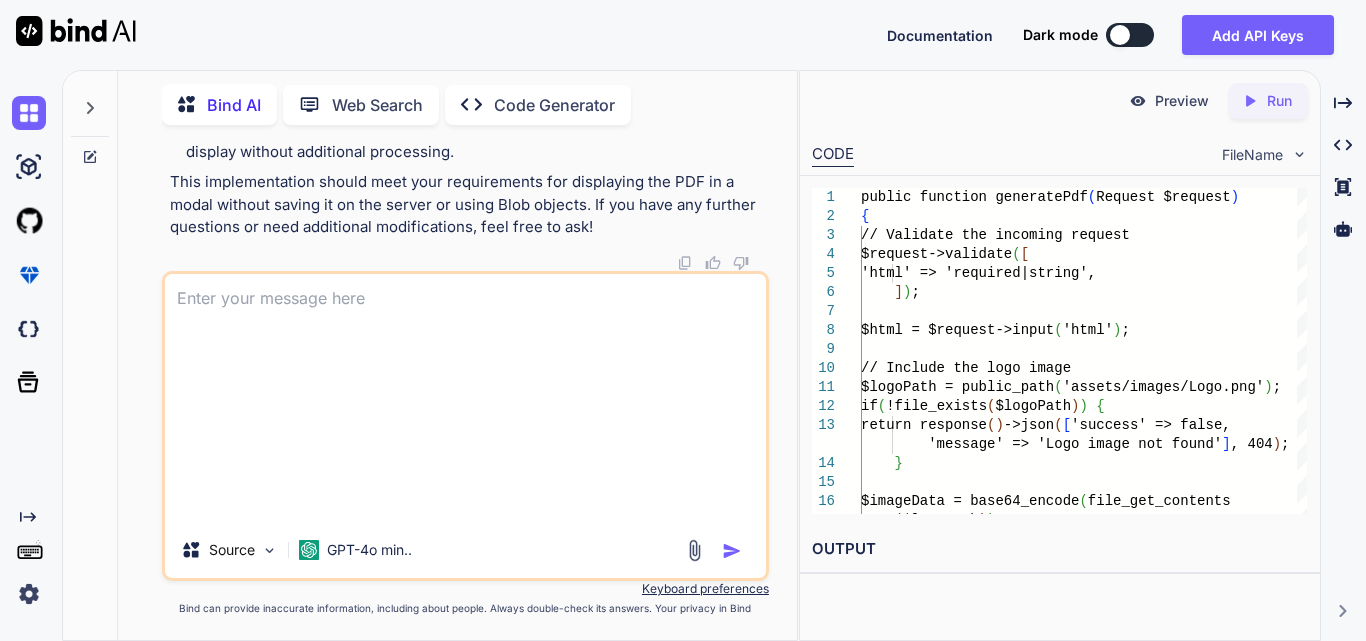 scroll, scrollTop: 0, scrollLeft: 0, axis: both 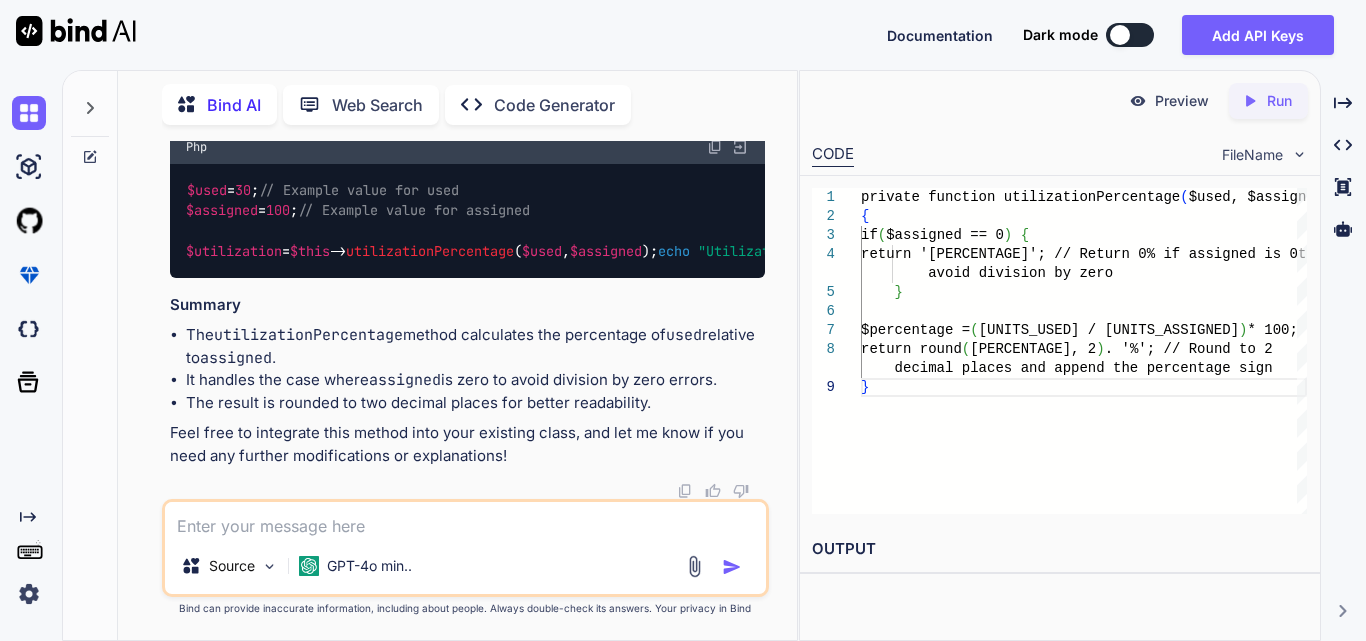type 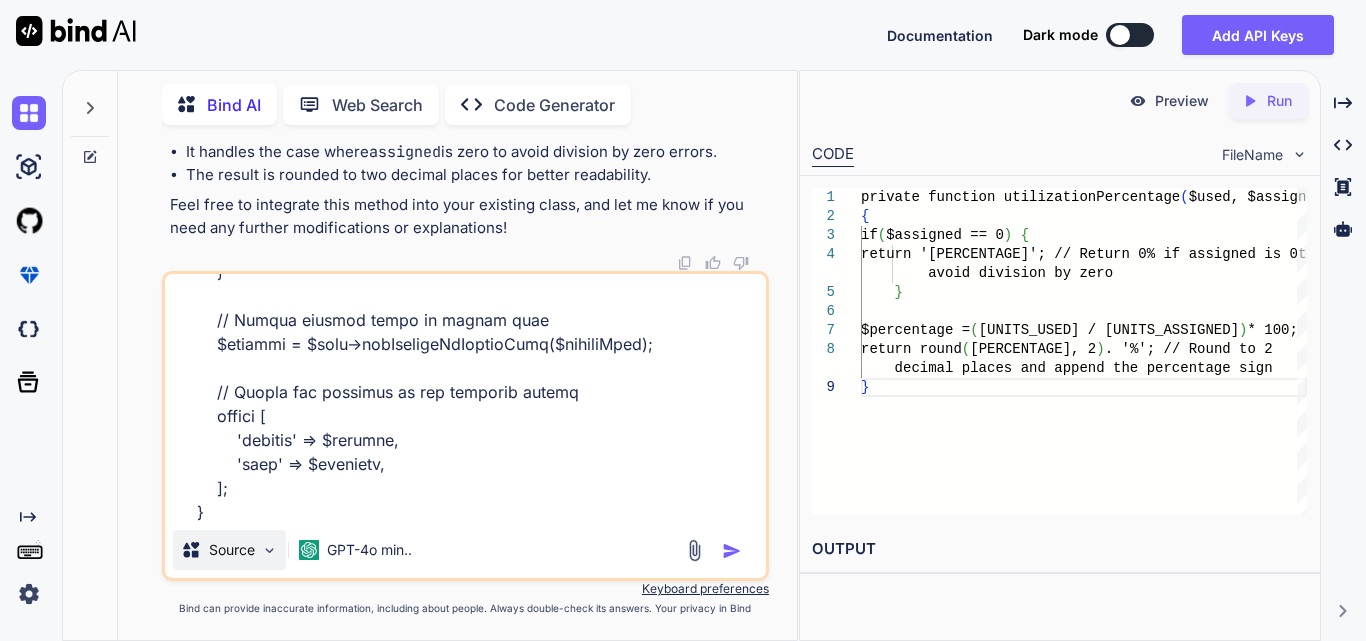 scroll, scrollTop: 2522, scrollLeft: 0, axis: vertical 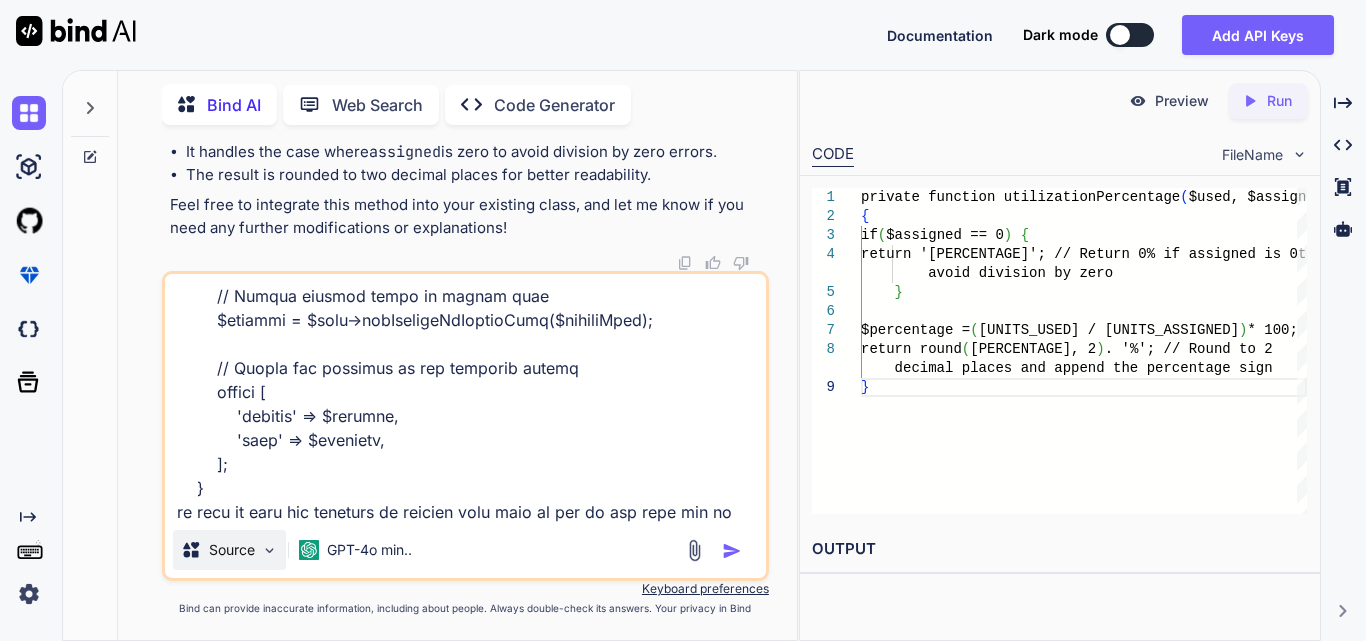 type on "private function prepareResponse($usedData = [], $assignedData = [], $reportType)
{
$totalUsedUnits = 0;
$totalAssignedUnits = 0;
$aggregatedData = [];
$response = [];
// Helper function to format location name
$formatLocationName = function ($location) {
return trim(implode(', ', [
$location->address_line,
$location->locationCity->name ?? 'N/A',
$location->locationState->name ?? 'N/A',
$location->zip_code ?? 'N/A',
strtoupper($location->country ?? 'N/A'),
]));
};
// Helper function to aggregate data
$aggregateData = function ($data, $isUsedData) use (&$aggregatedData, &$totalUsedUnits, &$totalAssignedUnits, $formatLocationName) {
foreach ($data as $log) {
$locationName = $formatLocationName($log->location);
$size = $log->productVariation->productSize;
$totalUnits =..." 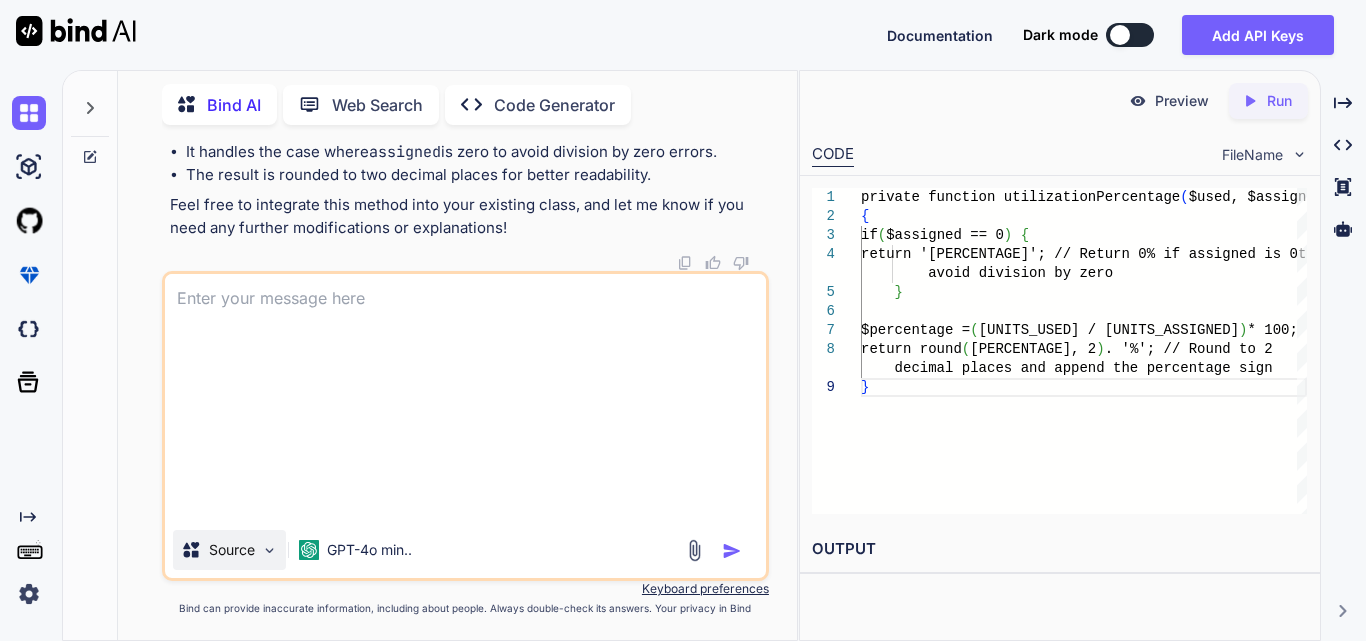 scroll, scrollTop: 0, scrollLeft: 0, axis: both 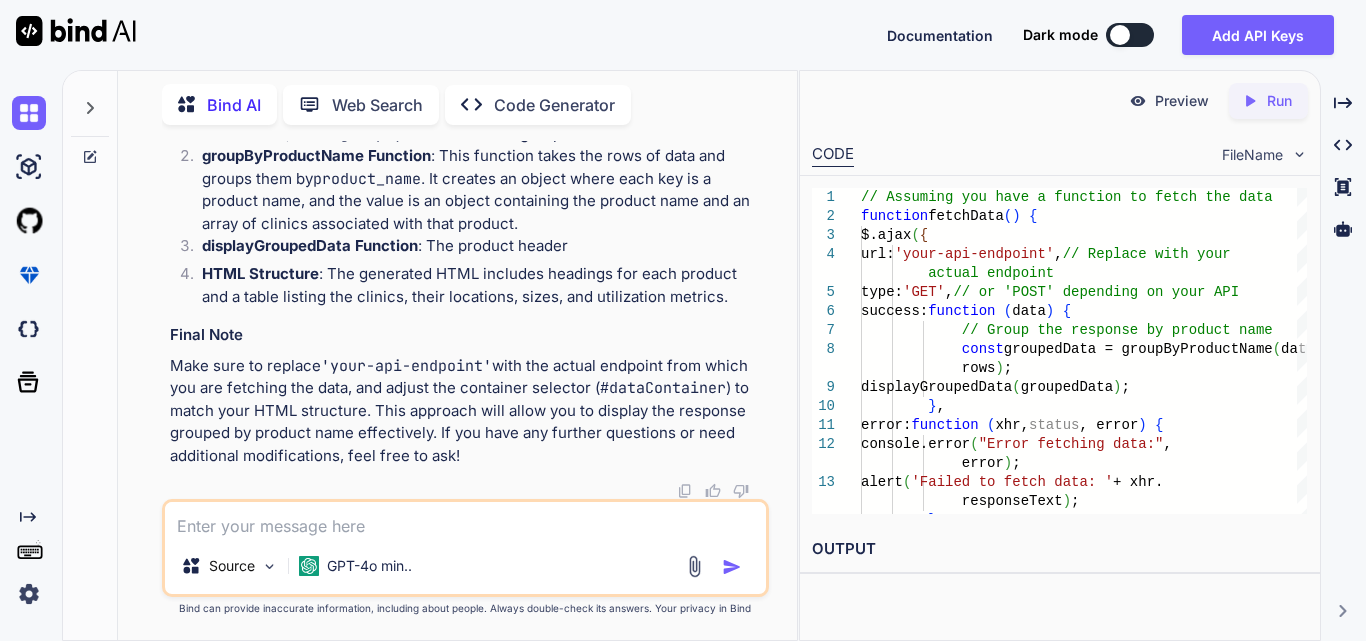 click on "// Assuming you have a function to fetch the data
function fetchData ( ) {
$. ajax ({
url : 'your-api-endpoint' ,  // Replace with your actual endpoint
type : 'GET' ,  // or 'POST' depending on your API
success :  function  ( data ) {
// Group the response by product name
const groupedData = groupByProductName (data. rows );
displayGroupedData (groupedData);
},
error :  function  ( xhr, status, error ) {
console.error ( "Error fetching data:" , error);
alert ( 'Failed to fetch data: '  + xhr. responseText );
}
});
}
// Function to group data by product name
function groupByProductName ( rows ) {
return rows. reduce ( ( acc, row ) =>  {
const productName = row. product_name ;
// Initialize the product entry if it doesn't exist
if  (!acc[productName]) {
acc[productName] = {
product_name clinics clinics . 0" at bounding box center [467, -401] 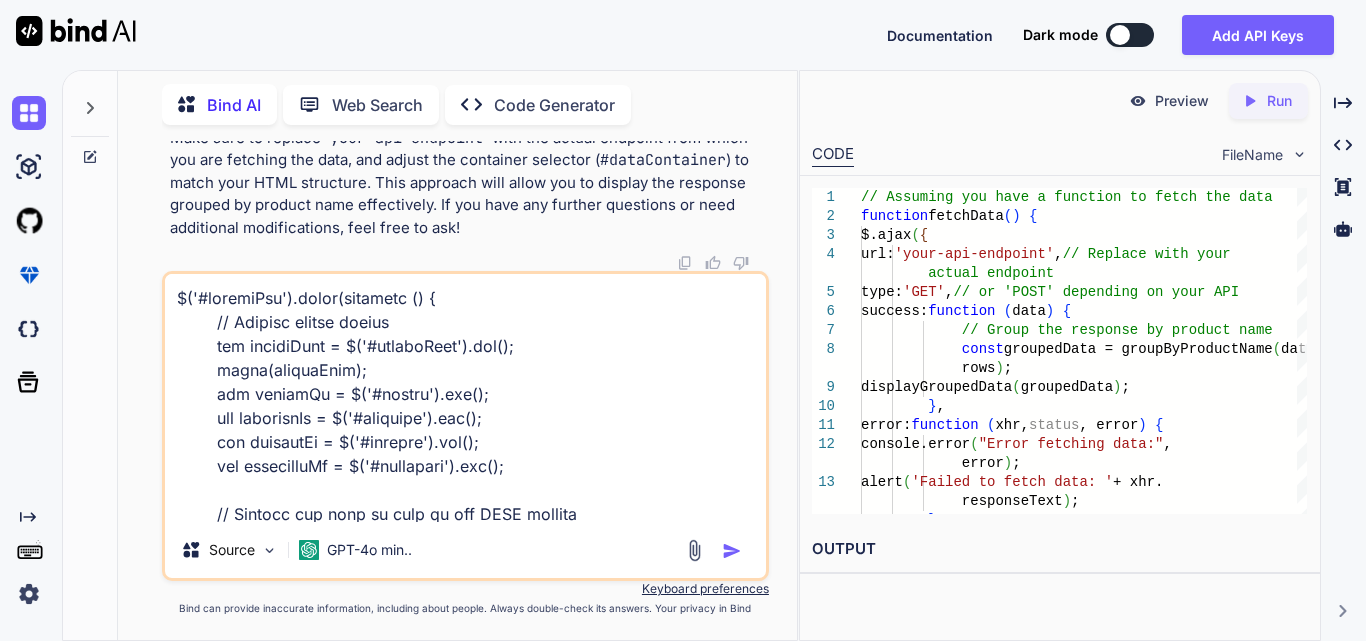 scroll, scrollTop: 1490, scrollLeft: 0, axis: vertical 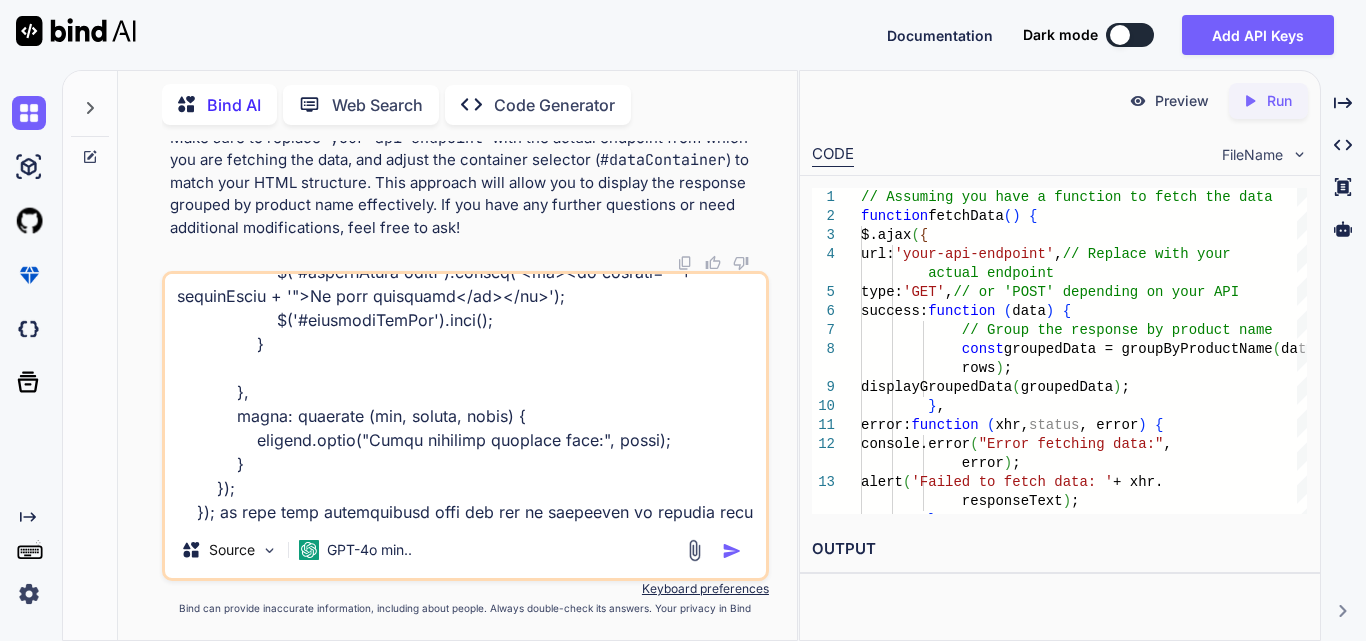 type on "$('#filterBtn').click(function () {
// Collect filter values
var reportType = $('#reportType').val();
alert(reportType);
var clinicId = $('#clinic').val();
var locationId = $('#location').val();
var productId = $('#product').val();
var variationId = $('#variation').val();
// Prepare the data to send in the AJAX request
var filterData = {
report_type: reportType,
clinic_id: clinicId,
location_id: locationId,
product_id: productId,
variation_id: variationId
};
// AJAX call to fetch filtered data
$.ajax({
url: 'reporting/get-filtered-data',
type: 'POST',
dataType: 'json',
data: filterData,
success: function (data) {
// Clear existing table data
$('#reportTable thead').empty();
$('#reportTable tbody').empty();
// Create new heade..." 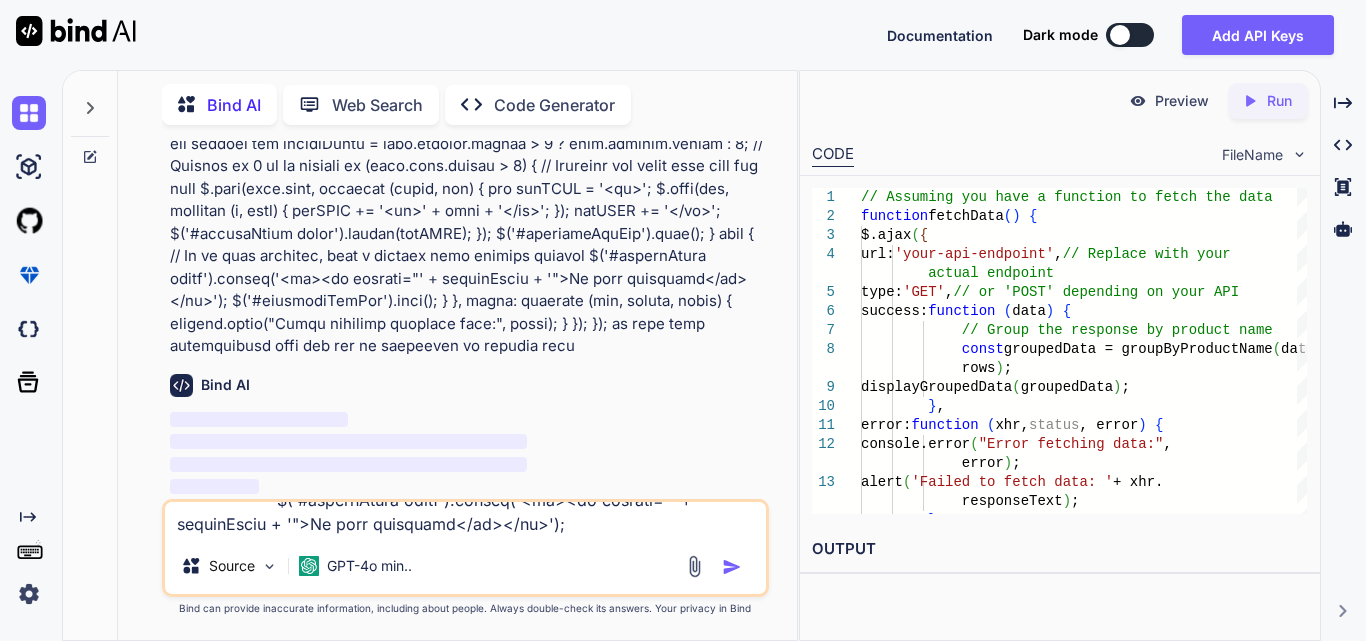 type 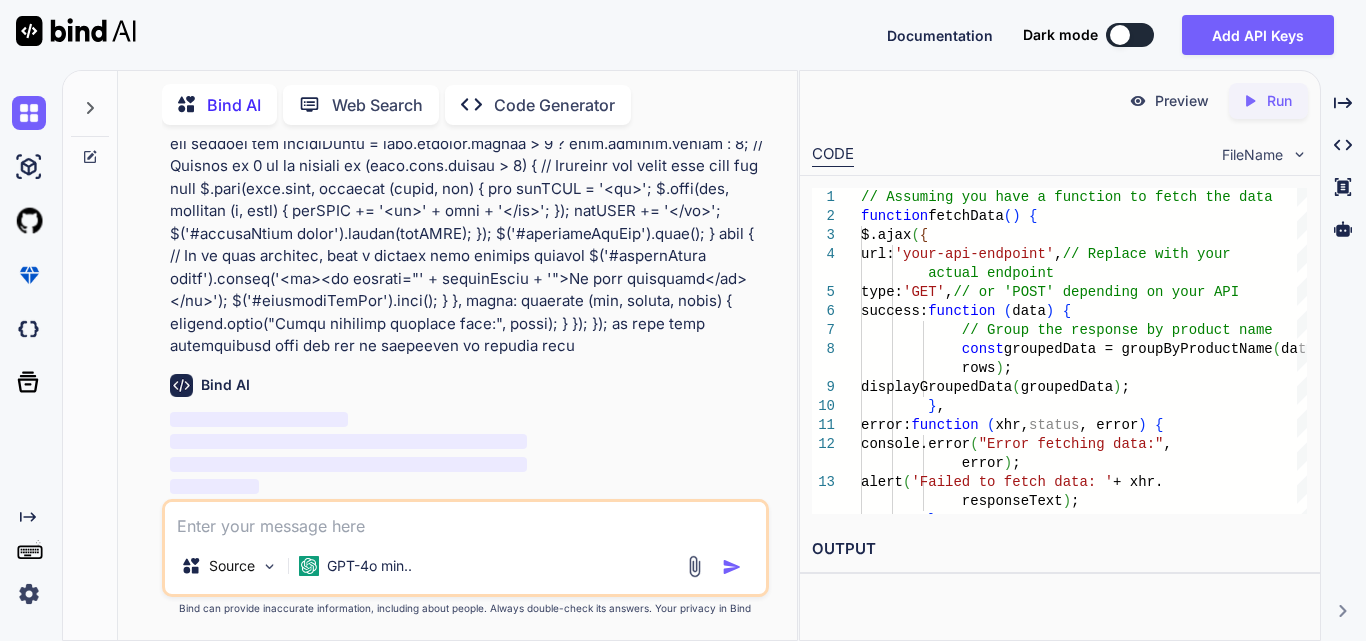 scroll, scrollTop: 0, scrollLeft: 0, axis: both 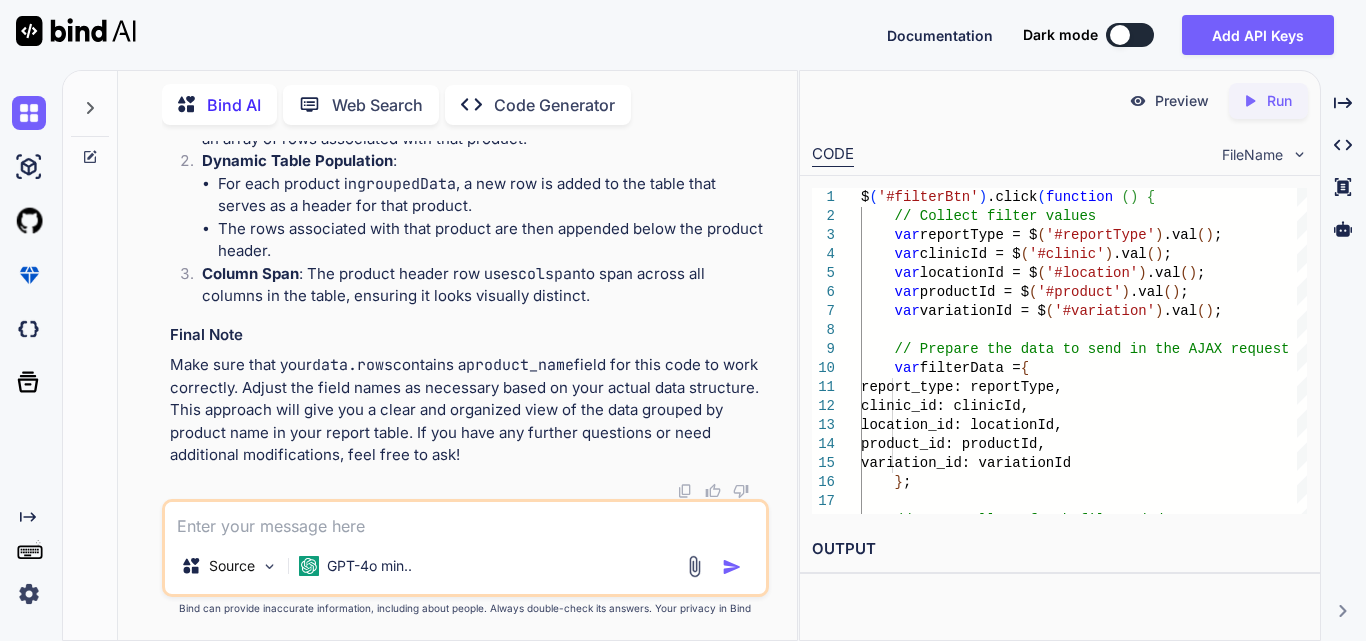 click at bounding box center [715, -787] 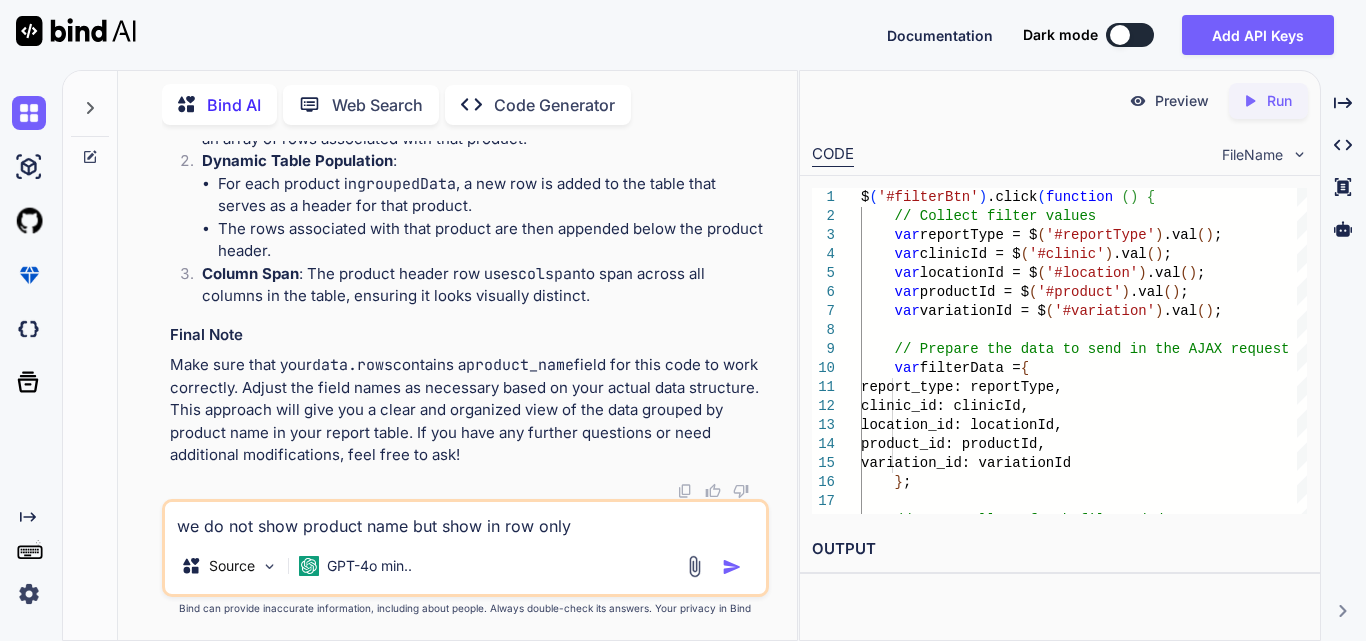 type on "we do not show product name but show in row only" 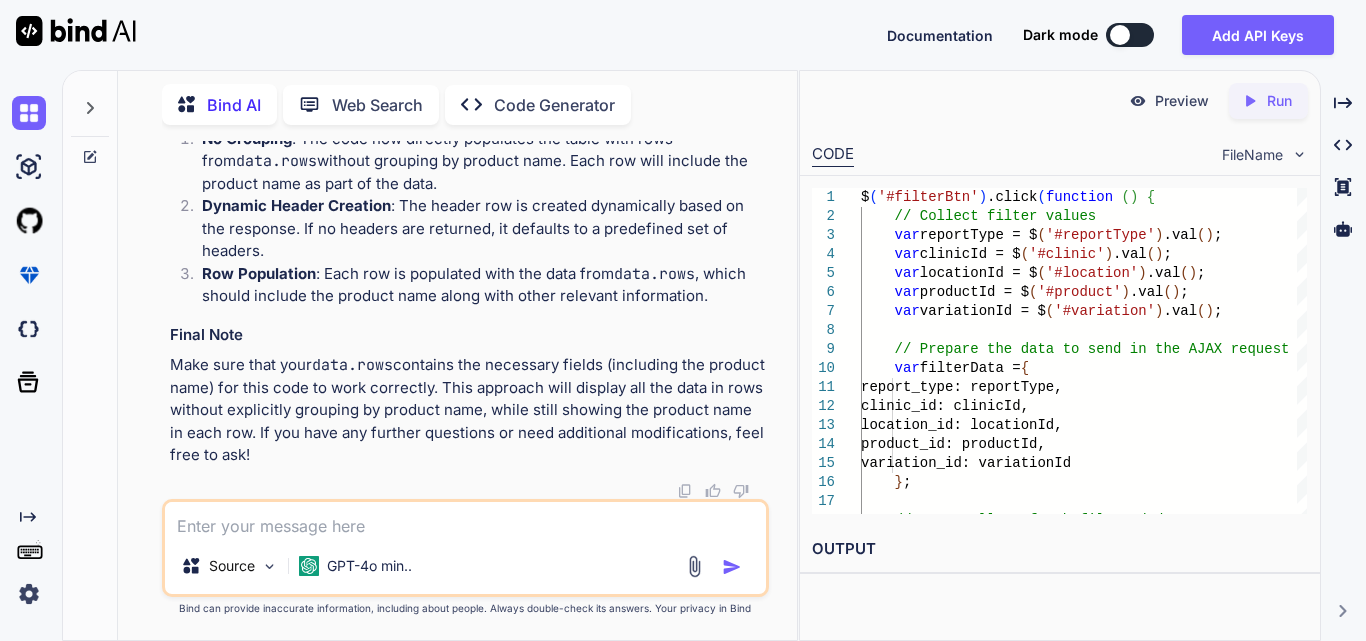 scroll, scrollTop: 195481, scrollLeft: 0, axis: vertical 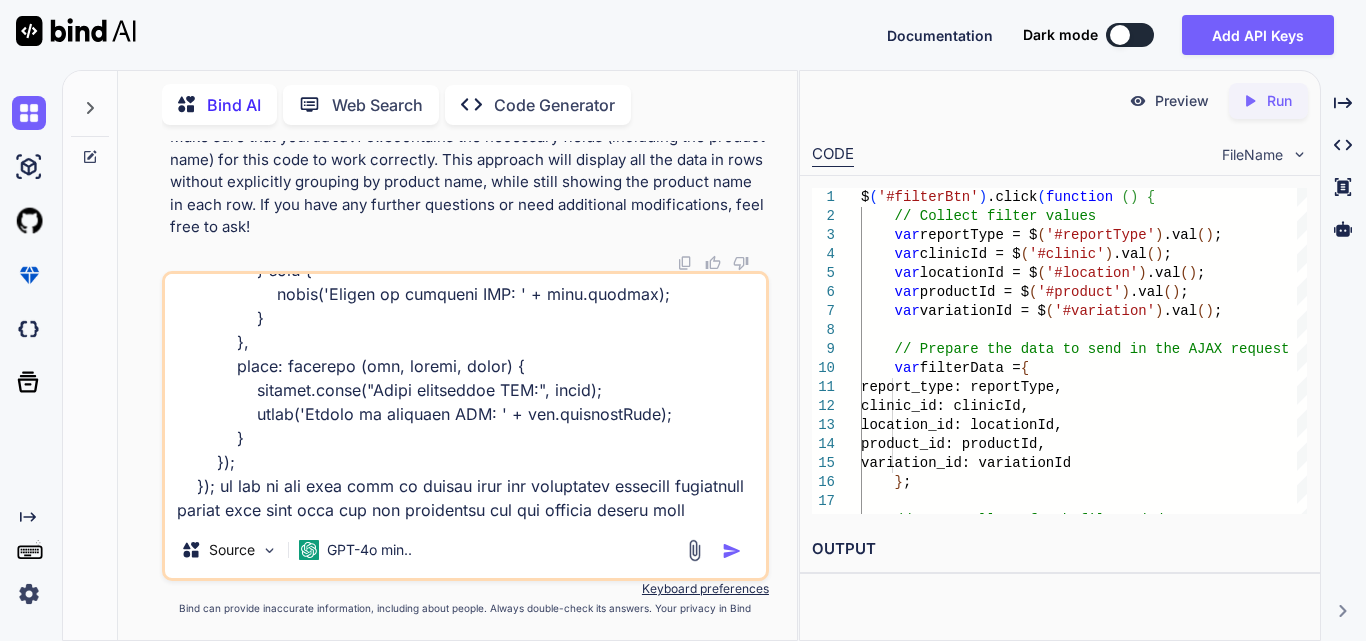 type on "$('#generatePdfBtn').click(function () {
// Capture the HTML content of the report table
var html = '<html><body>' + $('#reportTable').prop('outerHTML') + '</body></html>';
// Send the HTML content to the server using AJAX
$.ajax({
url: 'reporting/generate-pdf',
type: 'GET', // Use POST for better practice
data: { html: html },
success: function (data) {
if (data.success) {
// Create a data URI for the PDF
var pdfDataUri = 'data:application/pdf;base64,' + data.pdf;
// Set the src of the iframe for preview
$('#pdfPreview').attr('src', pdfDataUri);
// Show the PDF preview modal
$('#pdfPreviewModal').modal('show');
// Construct the filename based on report type and date
var reportType = $('#reportType').val();
var currentDate = new ..." 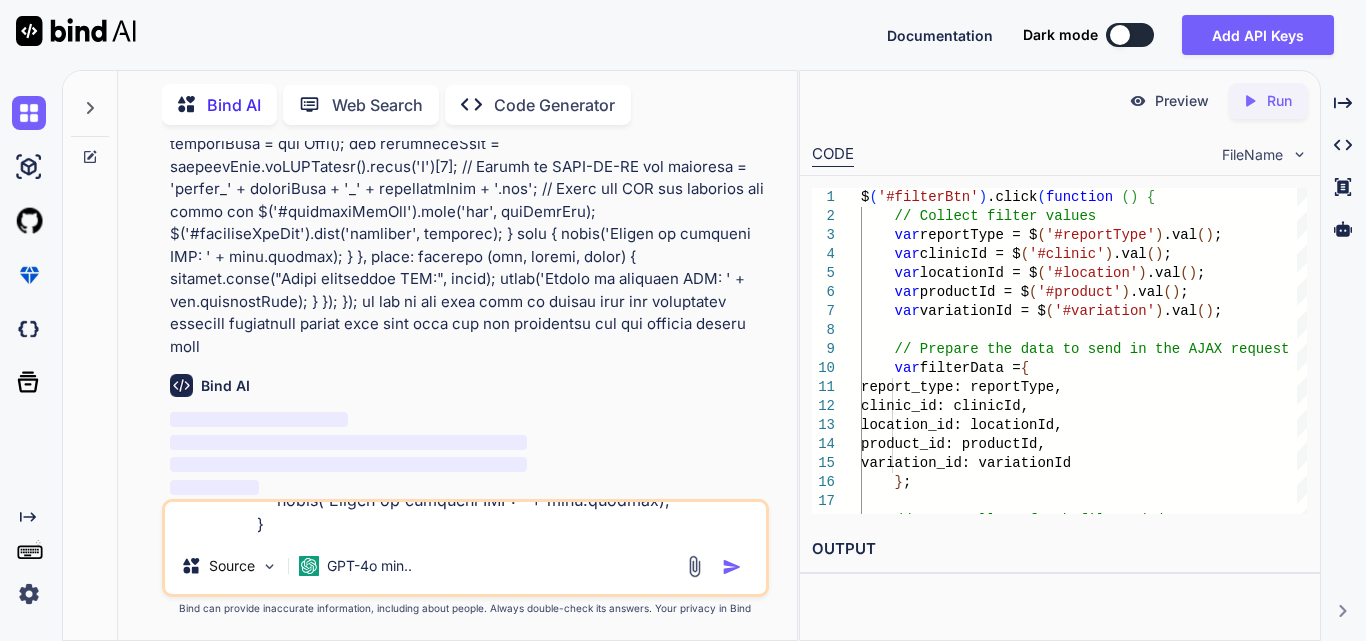 type 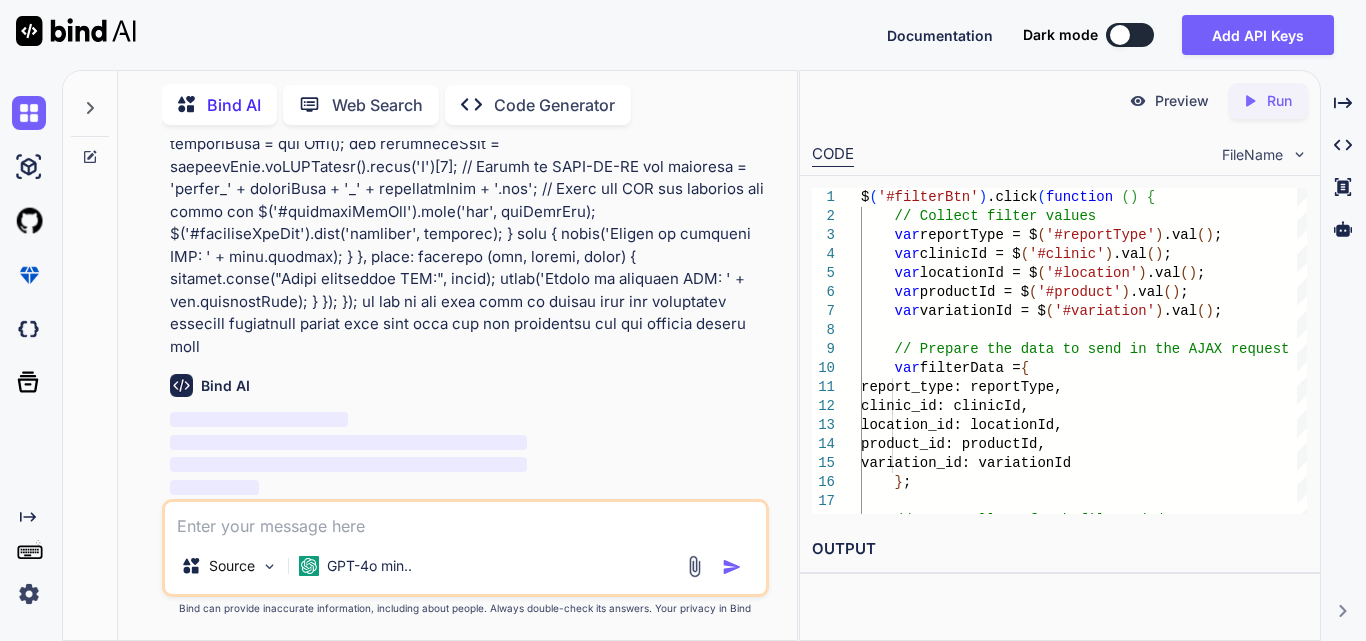 scroll, scrollTop: 0, scrollLeft: 0, axis: both 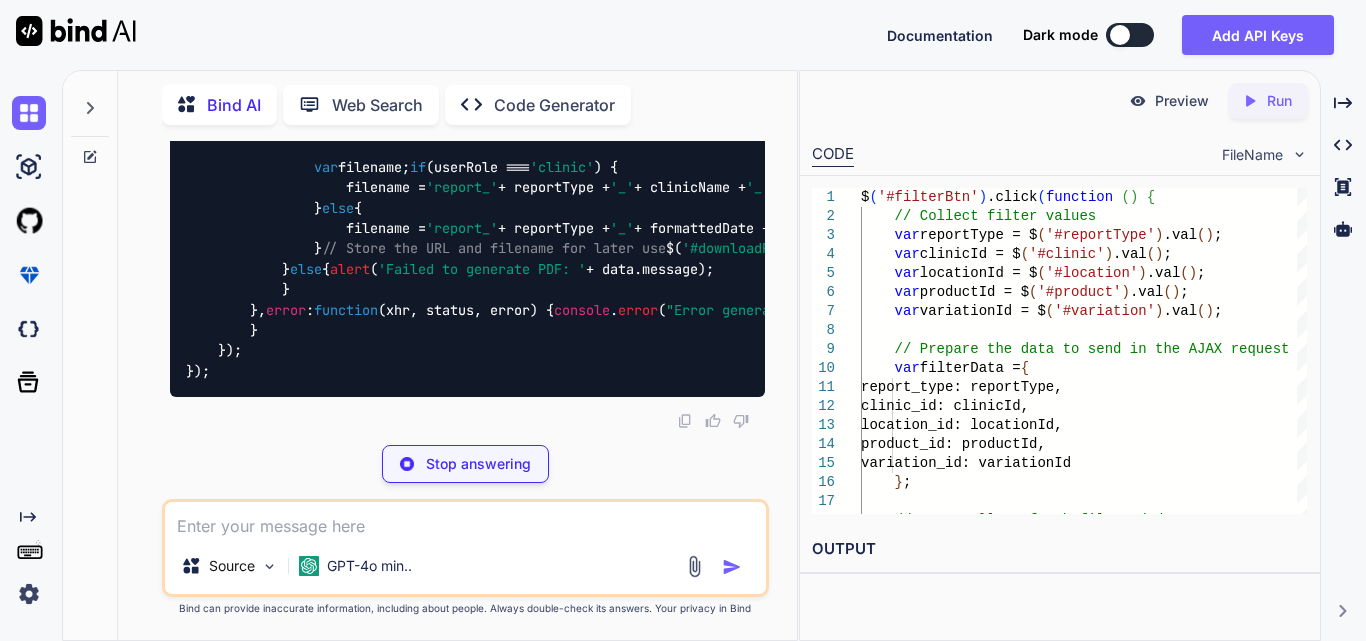 click on "'clinic'" at bounding box center (450, 106) 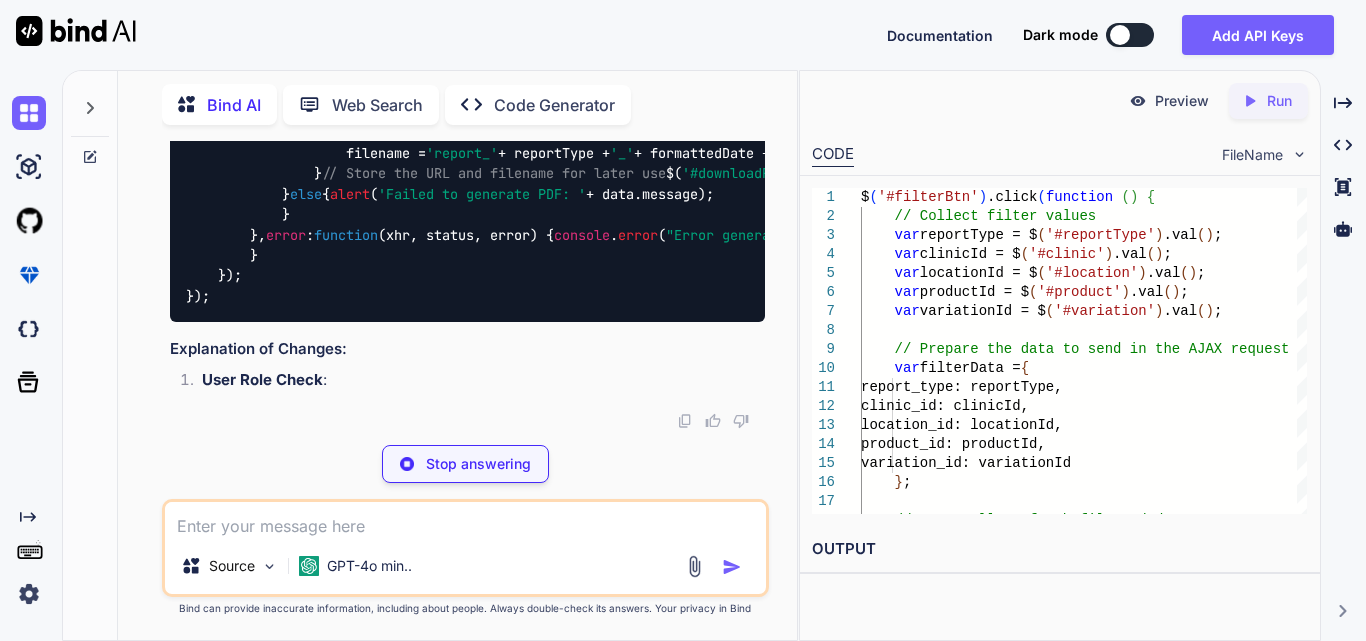 click on "'clinic'" at bounding box center (450, 31) 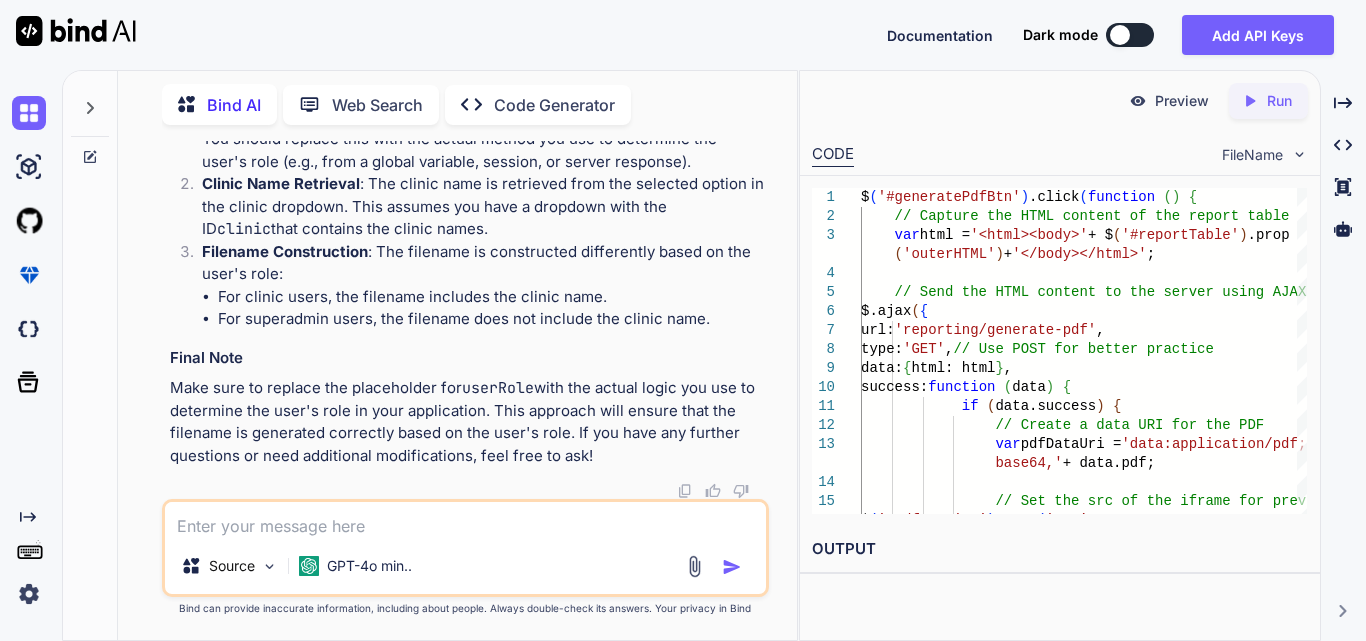 scroll, scrollTop: 198476, scrollLeft: 0, axis: vertical 